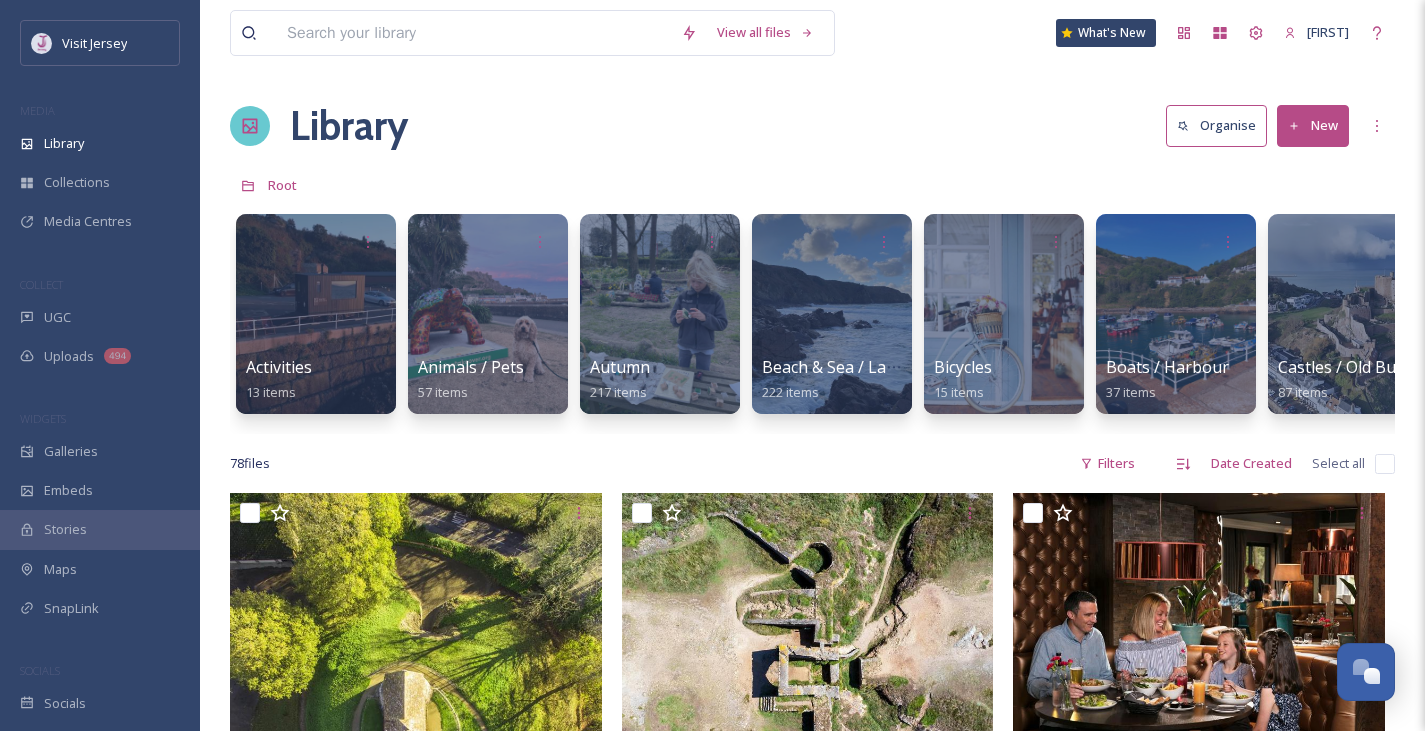 scroll, scrollTop: 615, scrollLeft: 0, axis: vertical 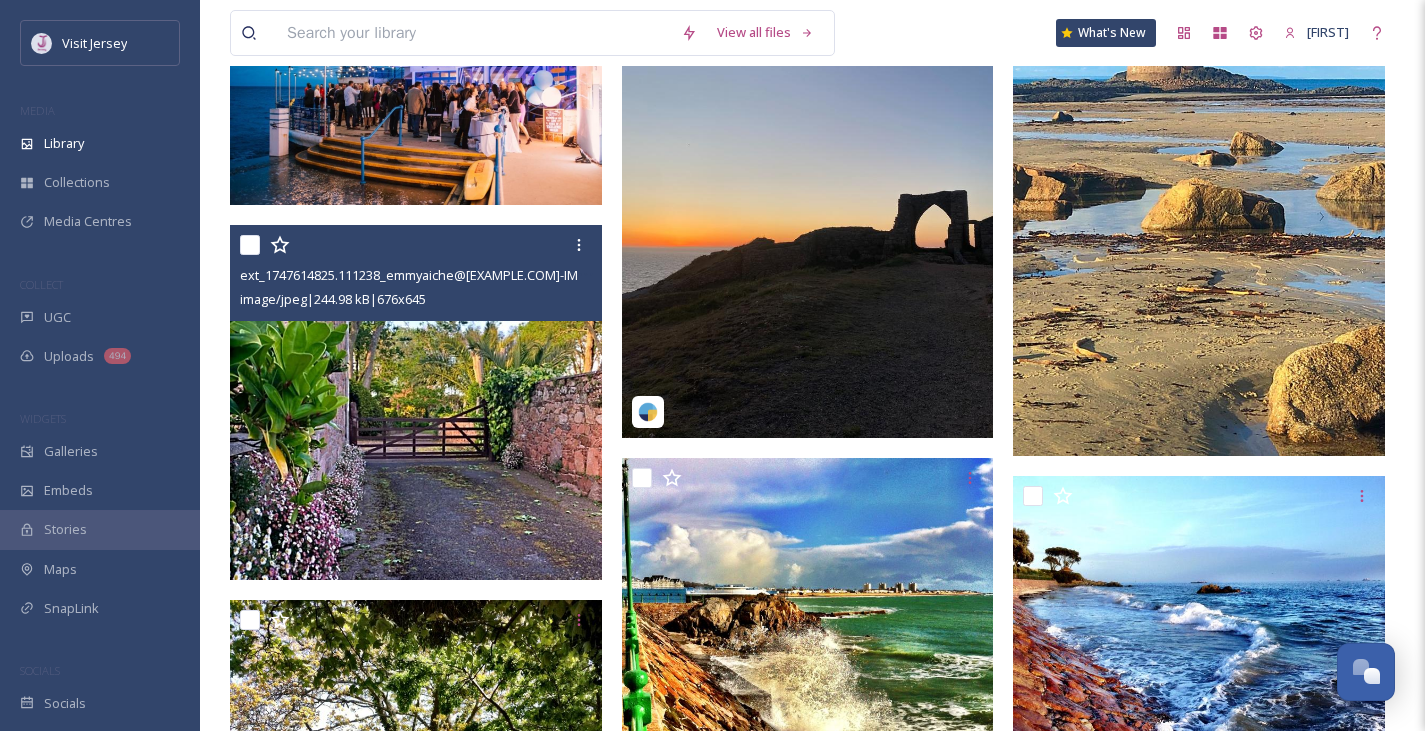 click at bounding box center (416, 402) 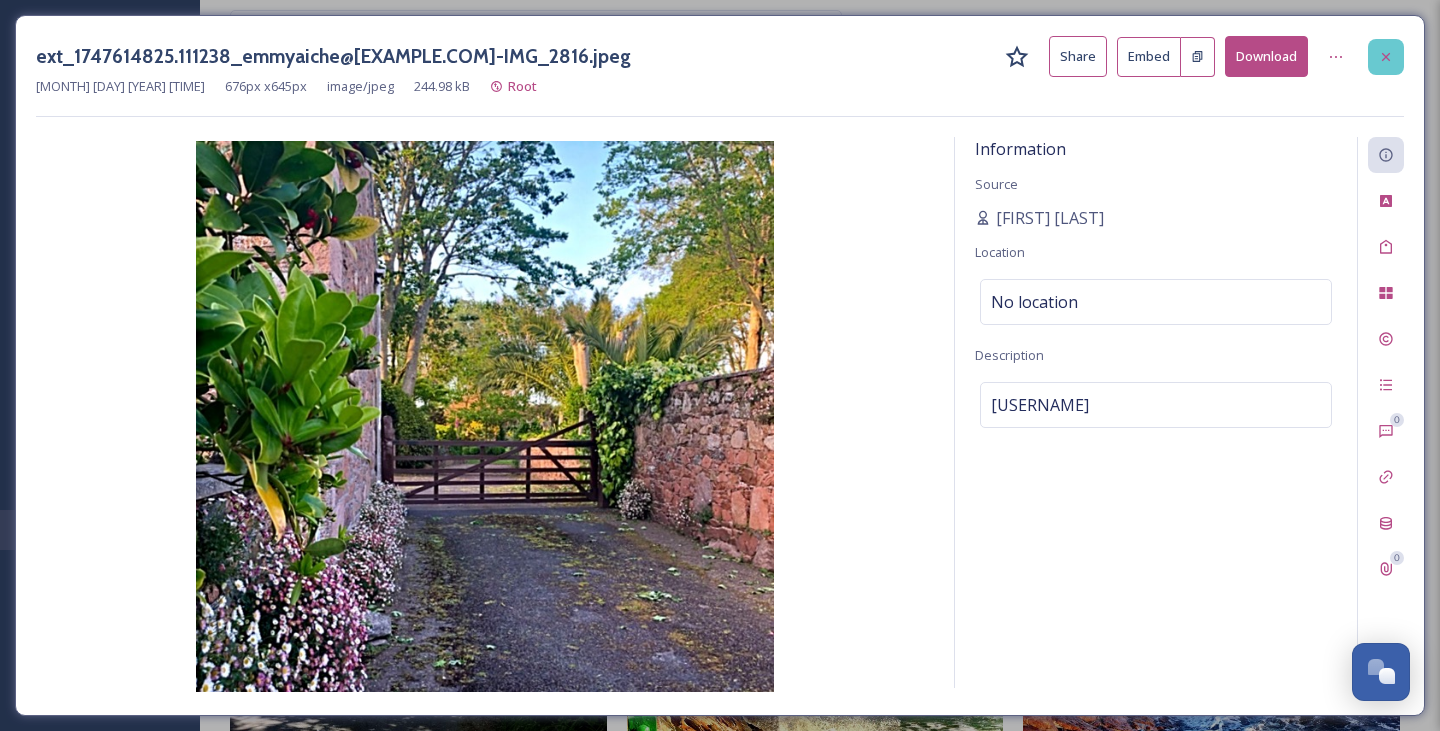 click at bounding box center [1386, 57] 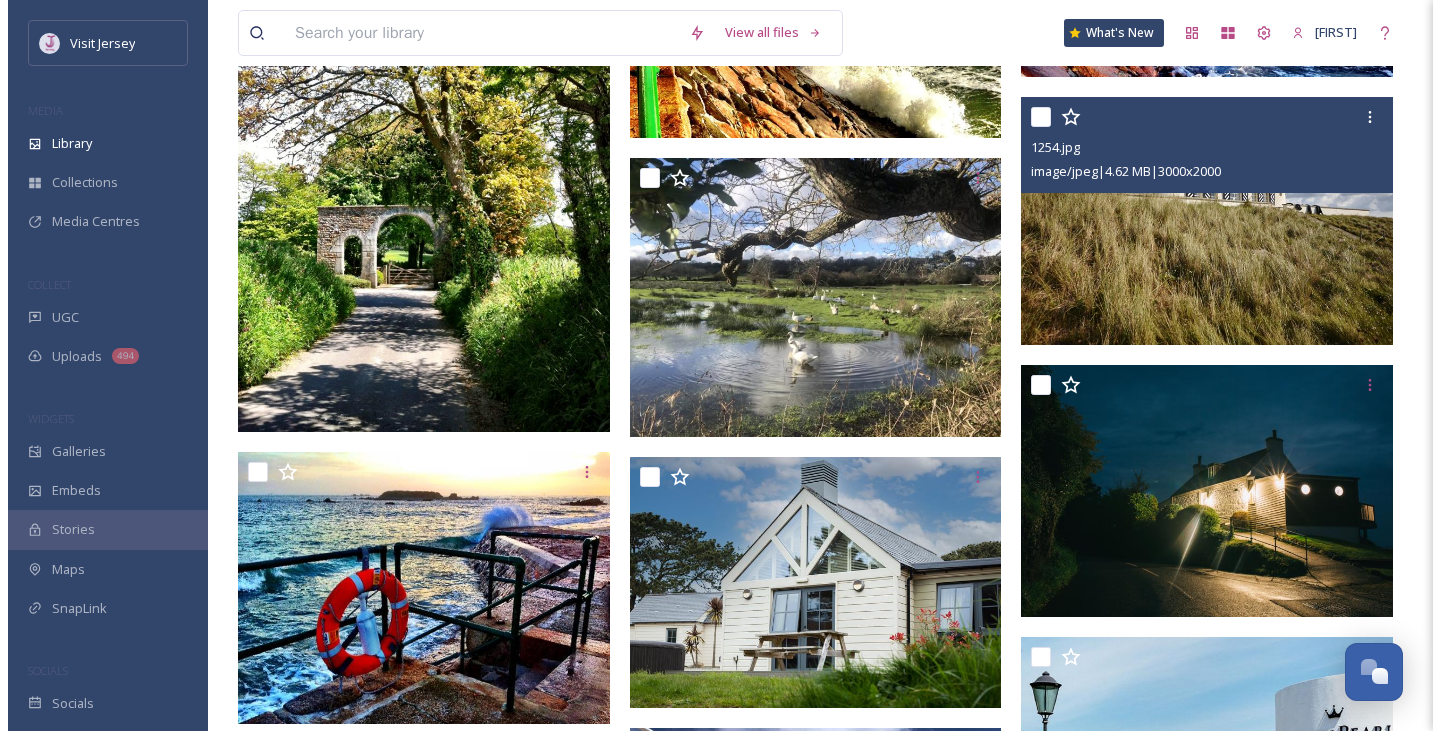 scroll, scrollTop: 2008, scrollLeft: 0, axis: vertical 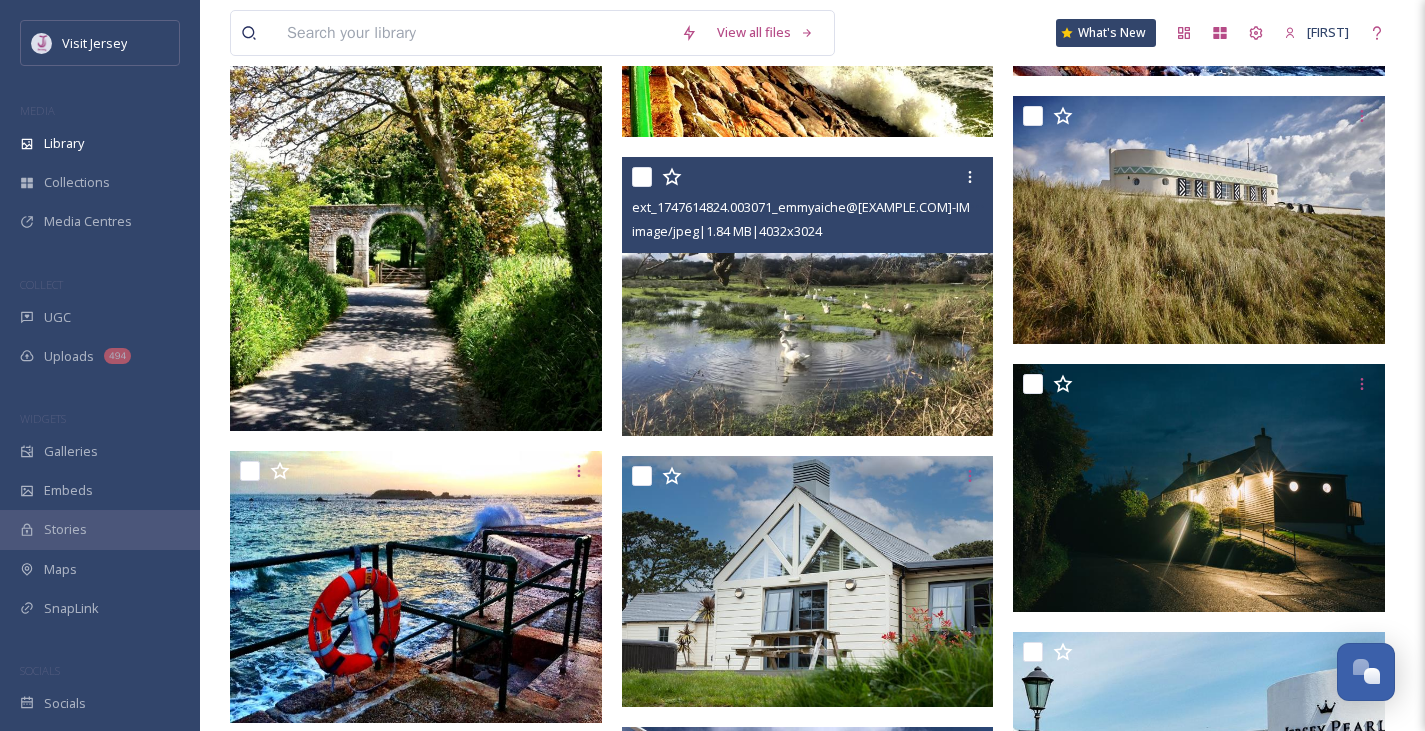 click at bounding box center (808, 296) 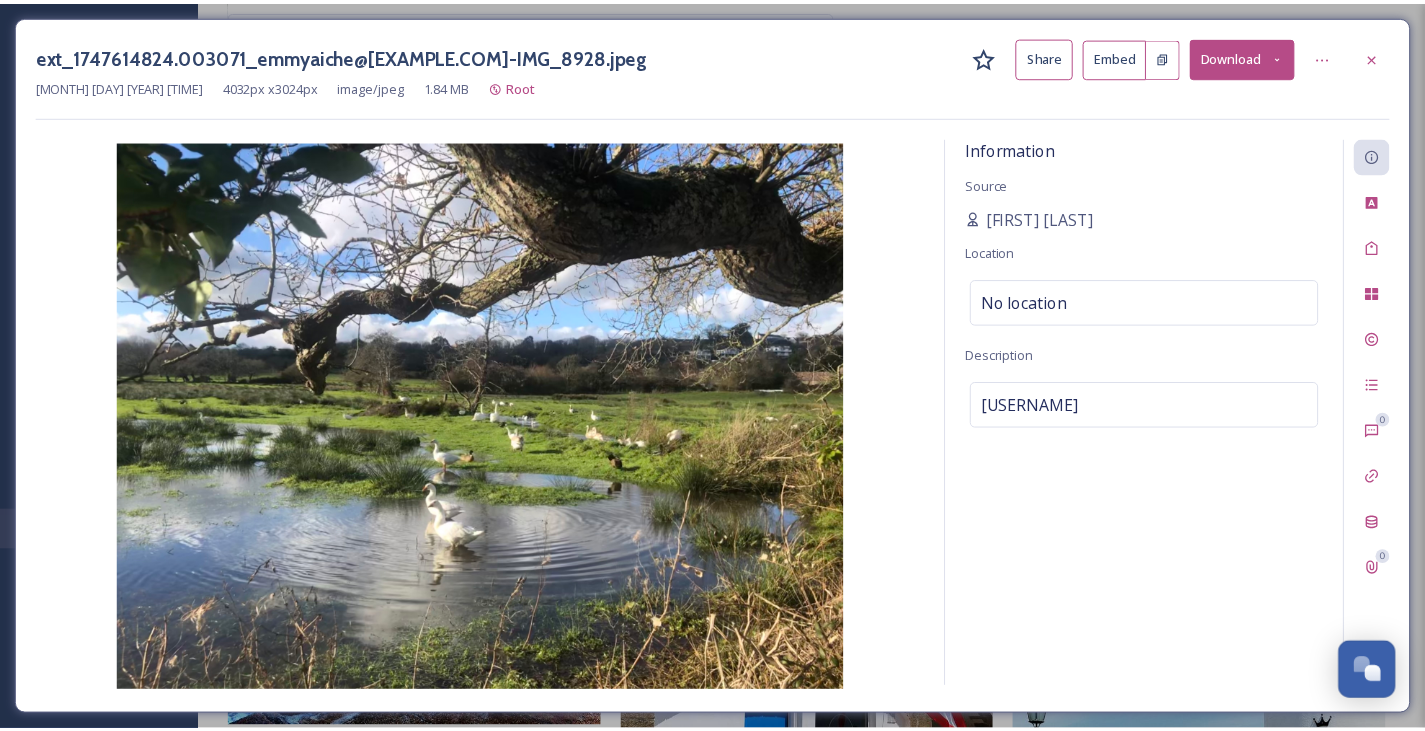 scroll, scrollTop: 2012, scrollLeft: 0, axis: vertical 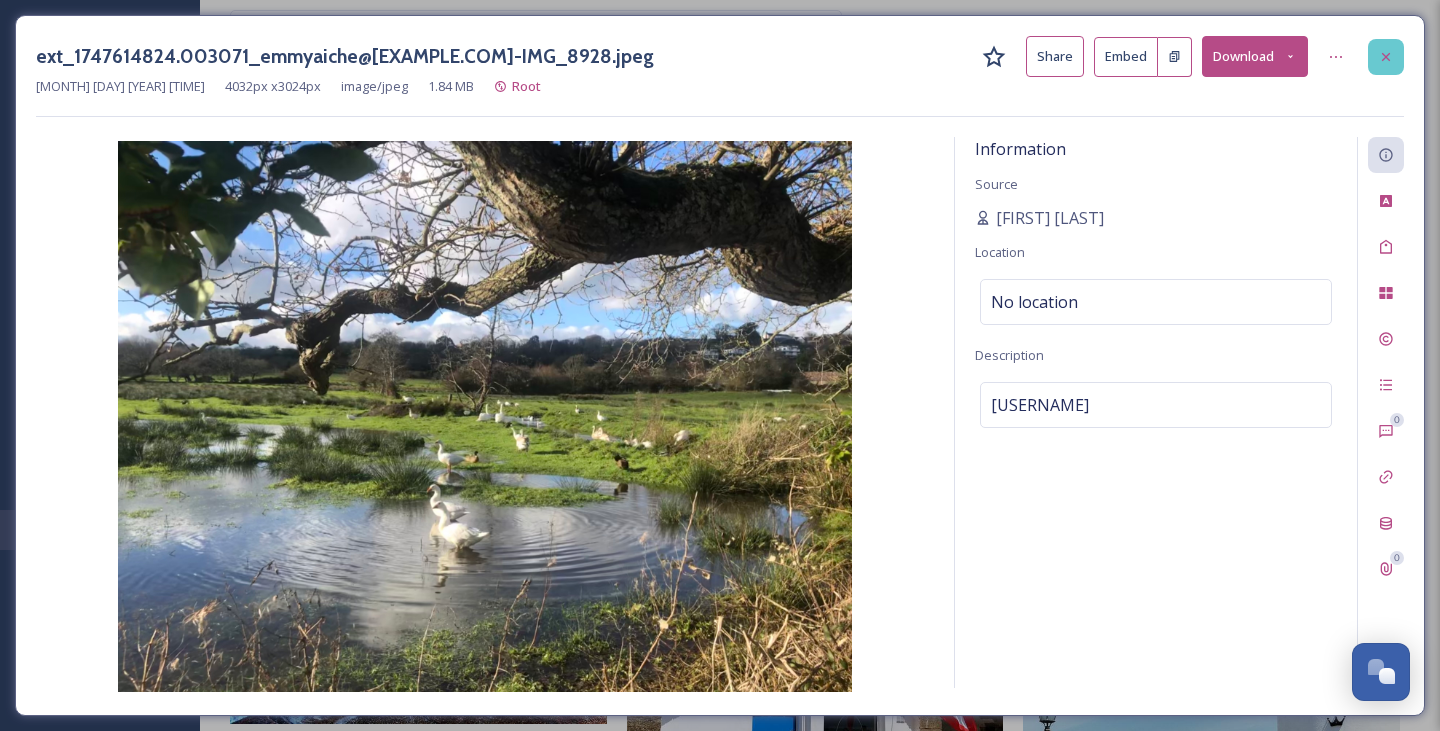 click 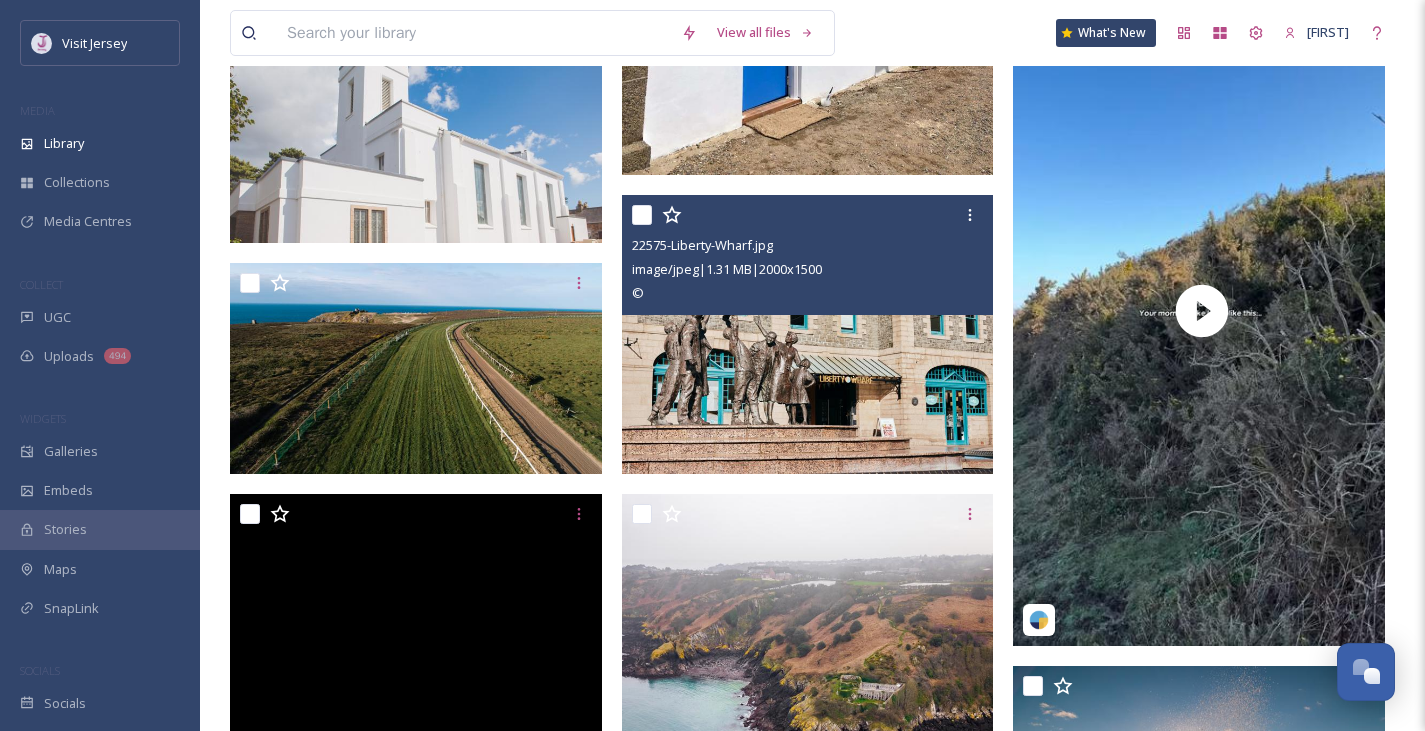 scroll, scrollTop: 3068, scrollLeft: 0, axis: vertical 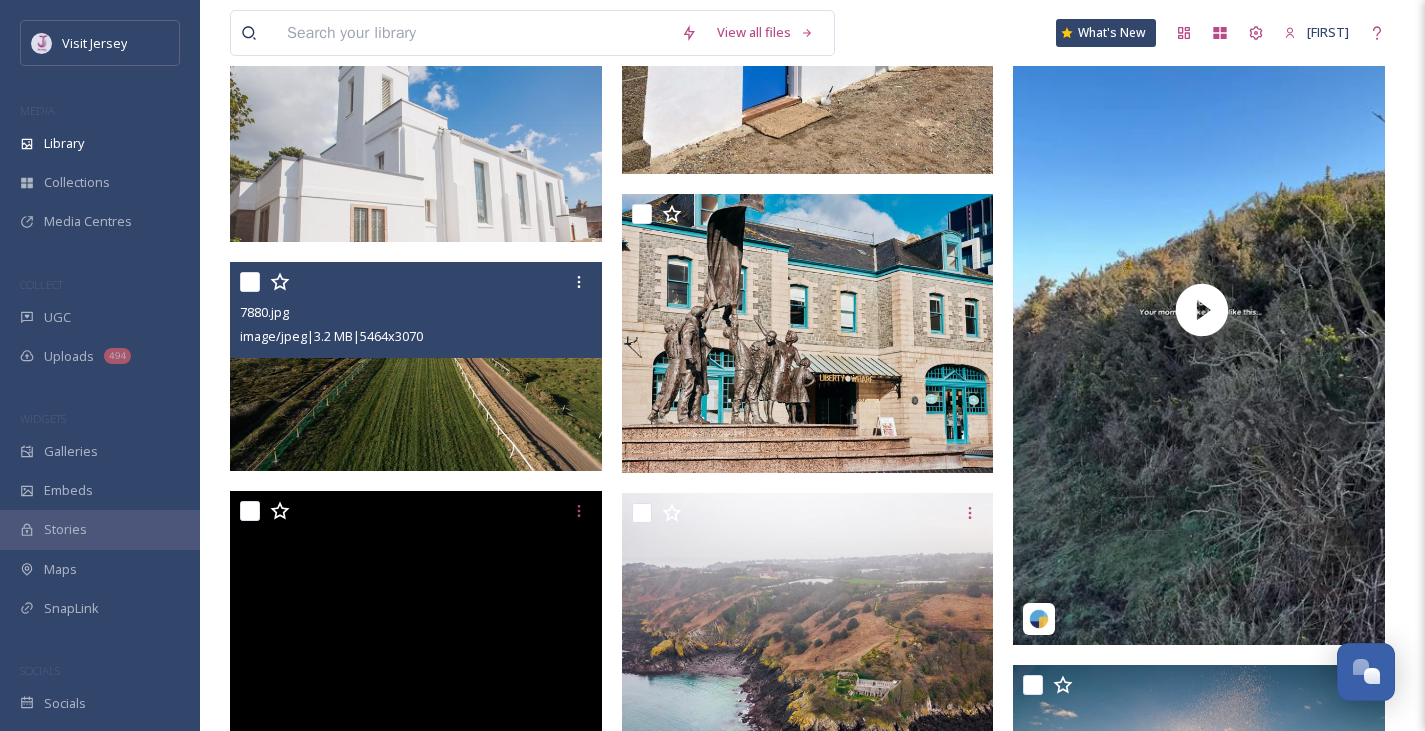 click at bounding box center [416, 366] 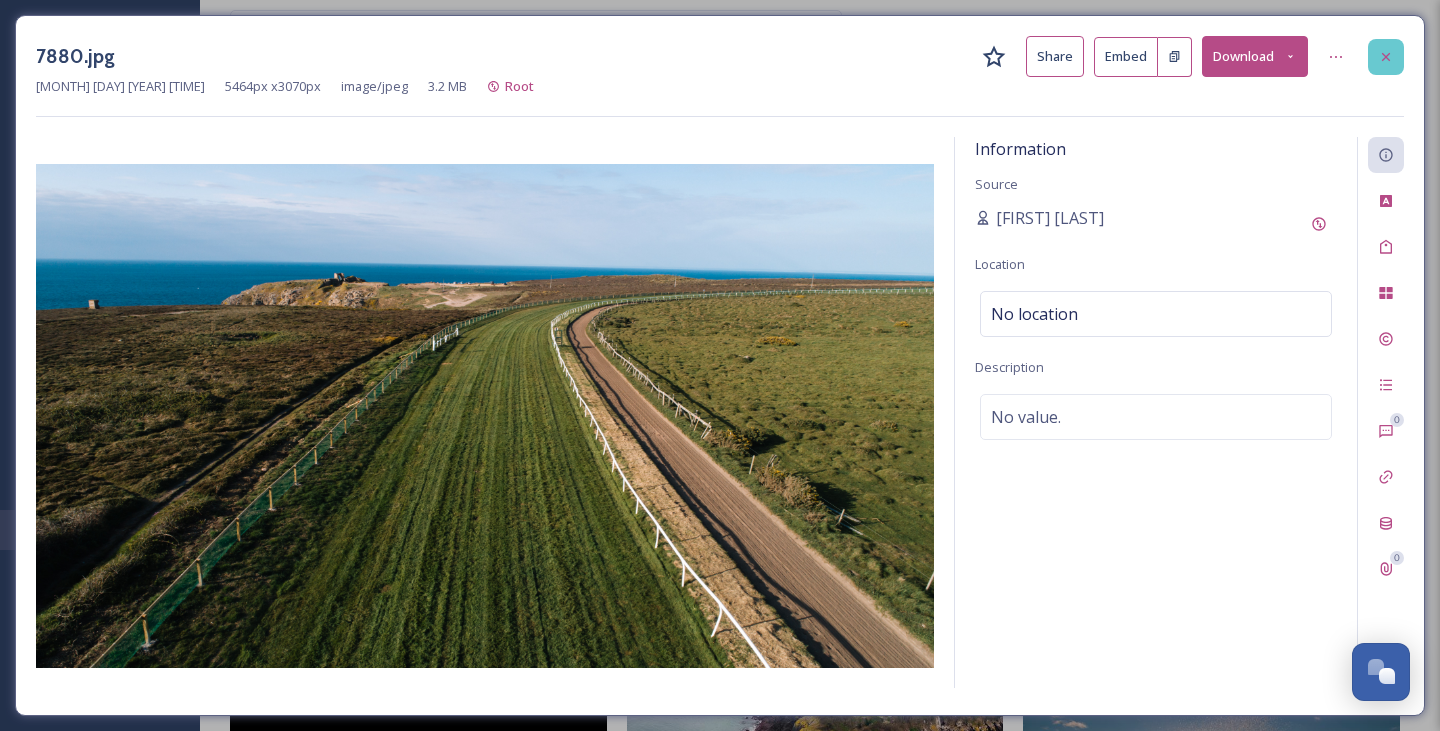 click 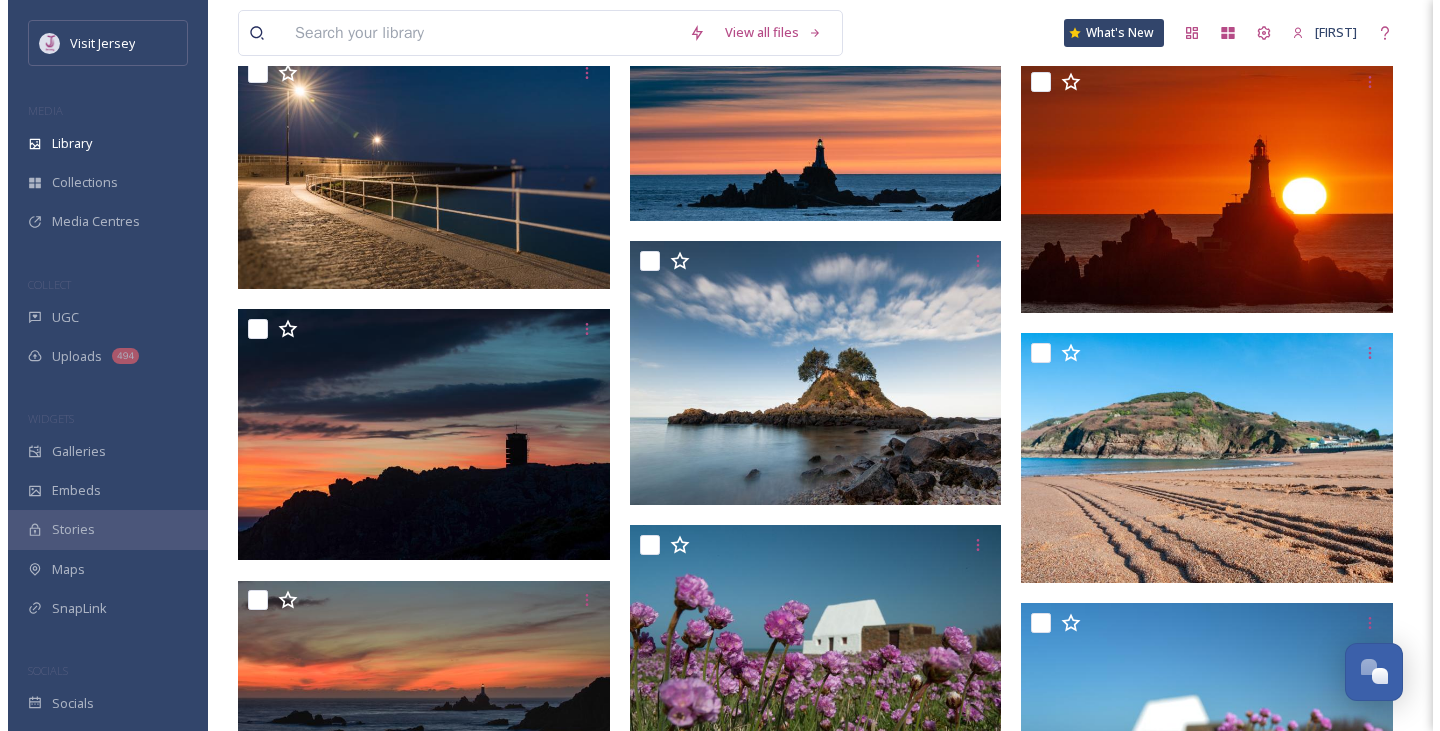 scroll, scrollTop: 5574, scrollLeft: 0, axis: vertical 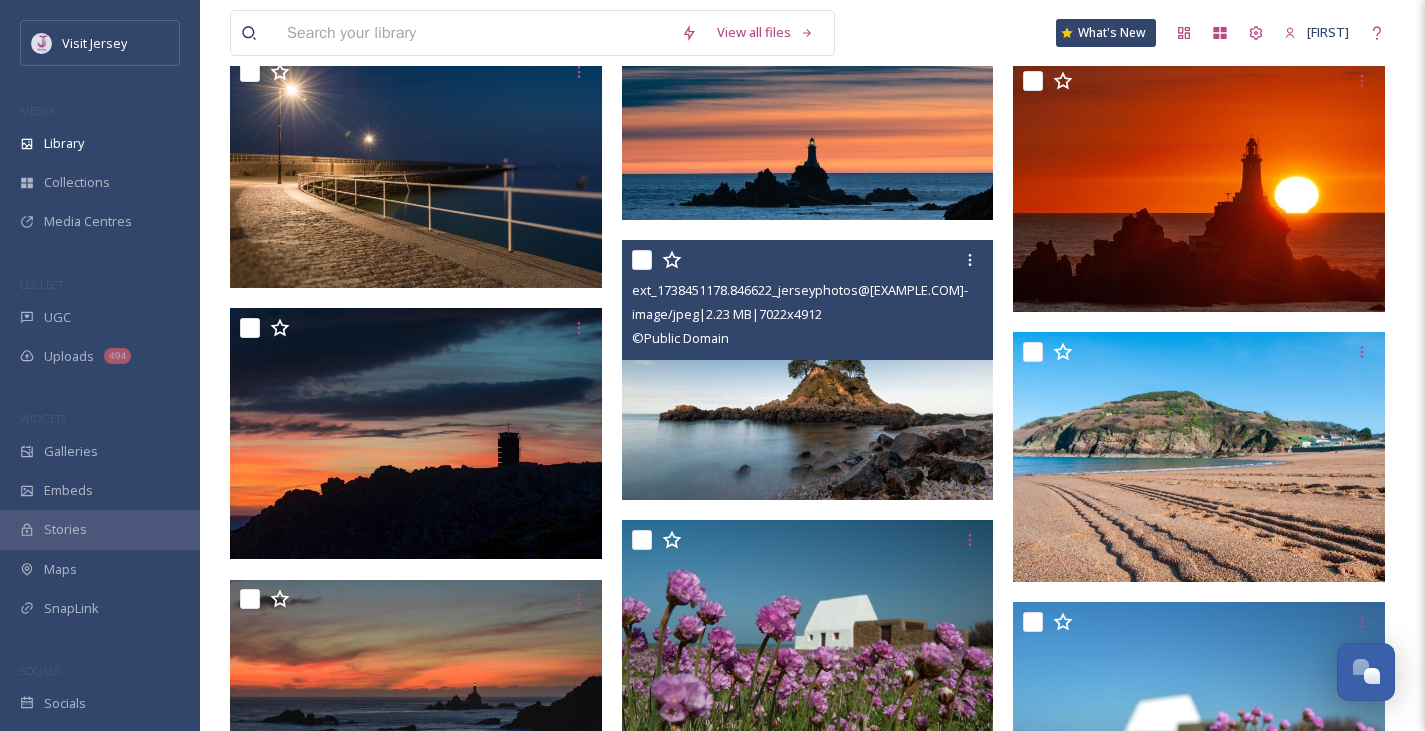click at bounding box center (808, 370) 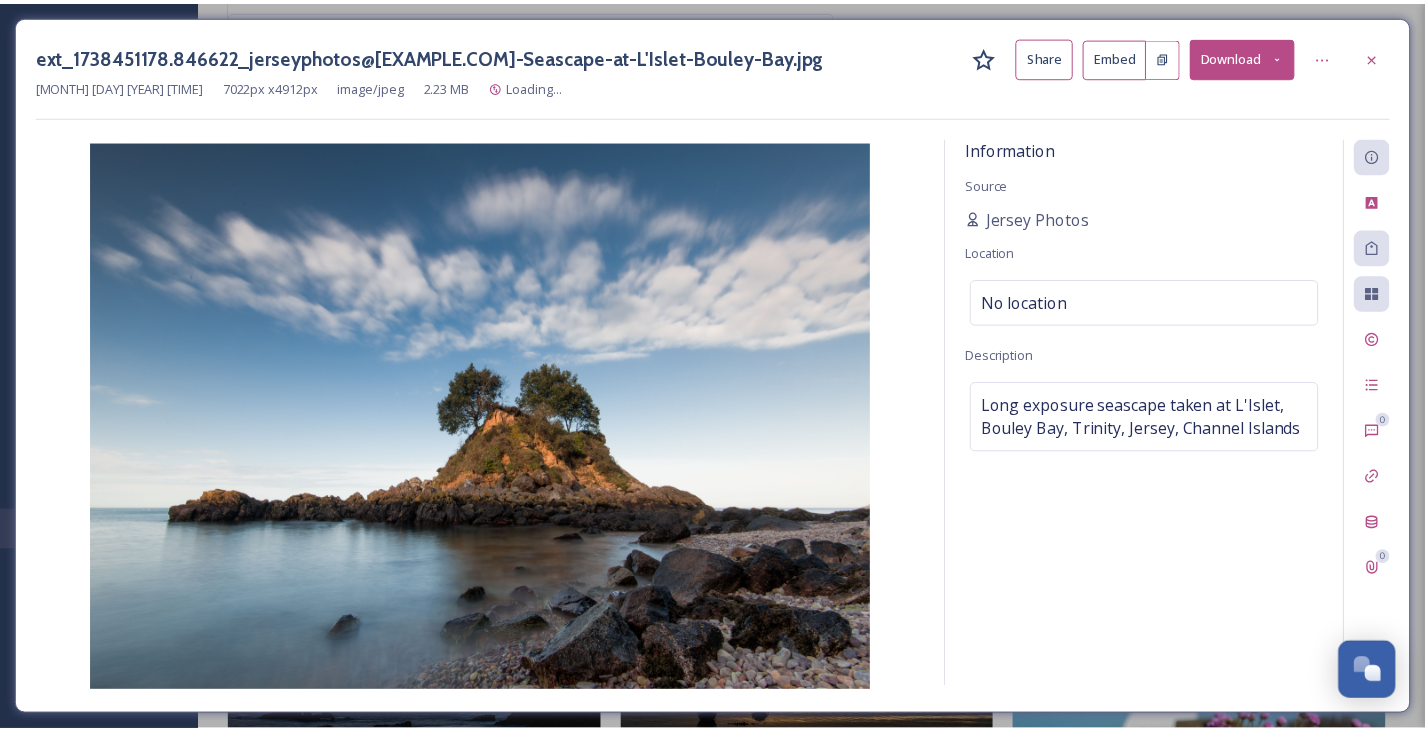 scroll, scrollTop: 5577, scrollLeft: 0, axis: vertical 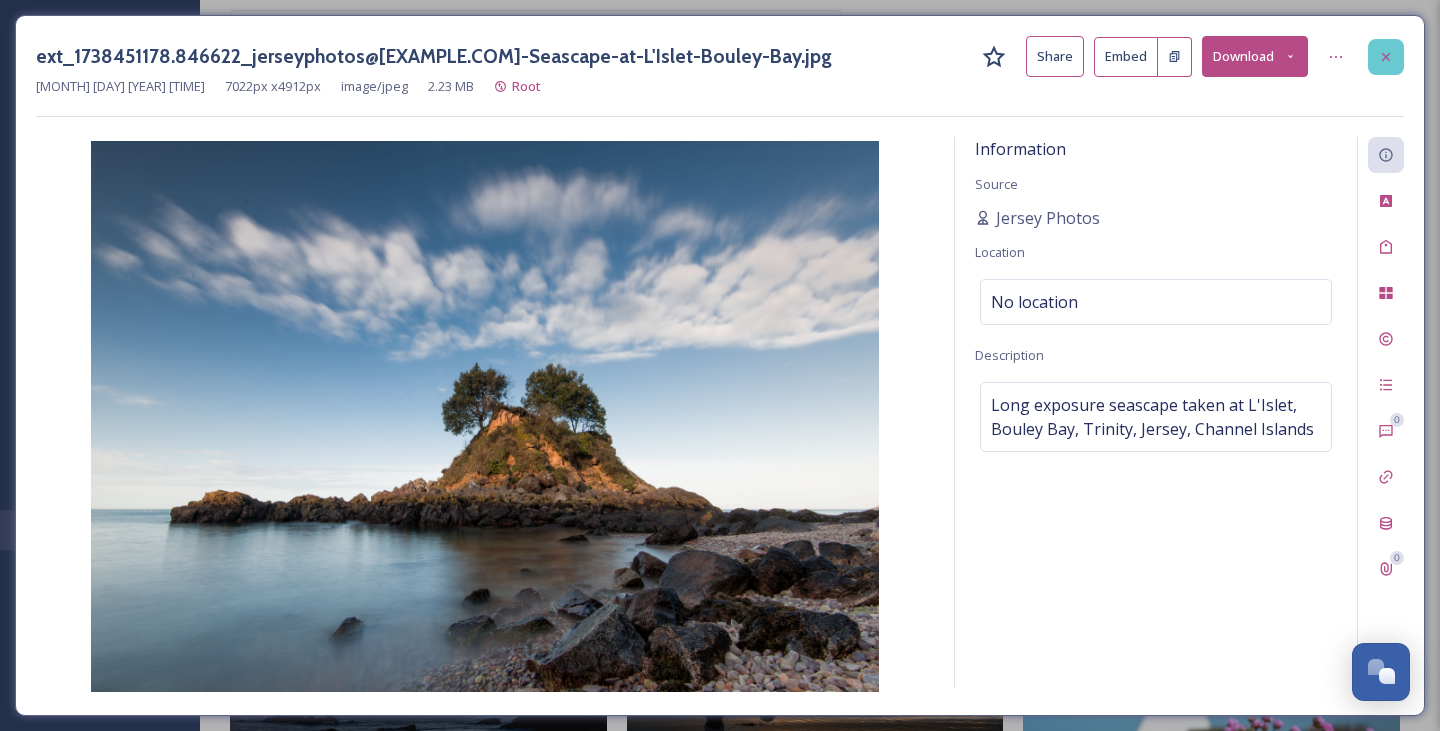 click at bounding box center (1386, 57) 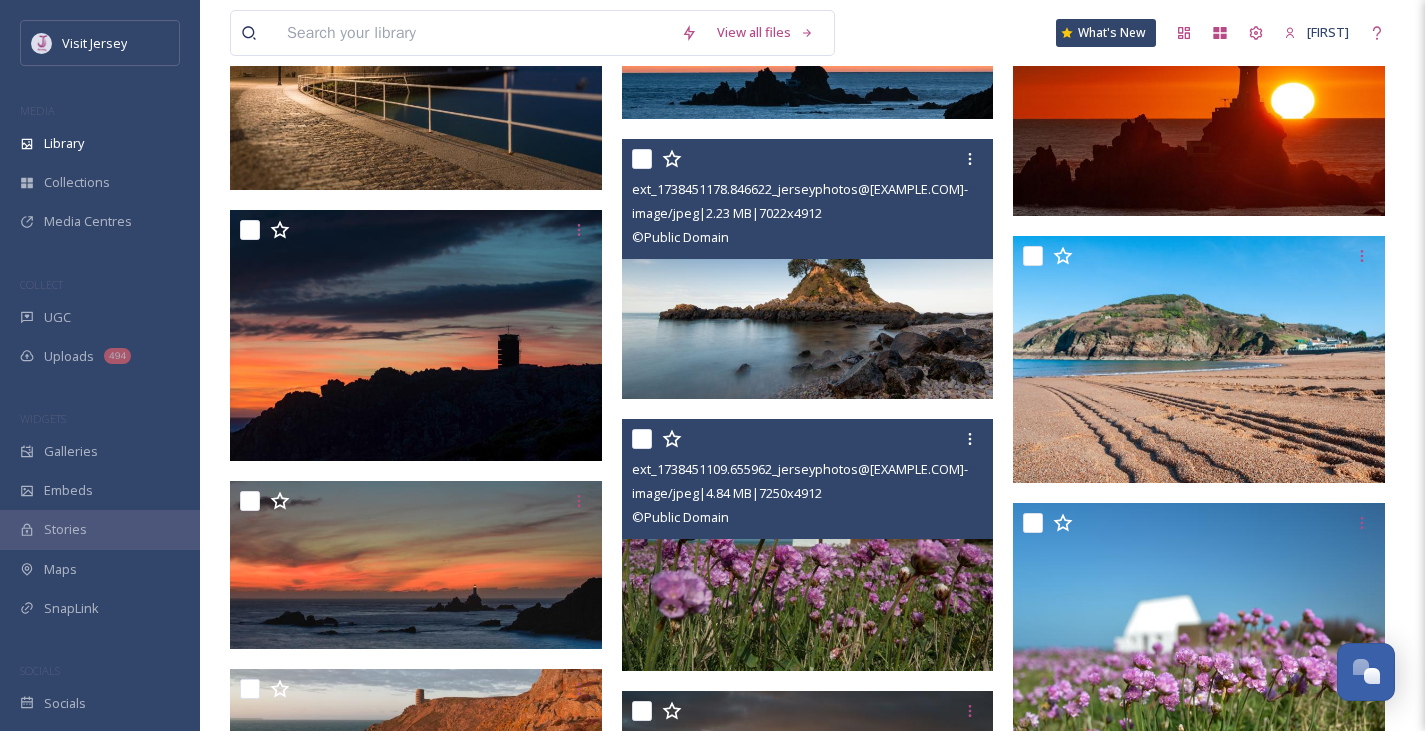 scroll, scrollTop: 5677, scrollLeft: 0, axis: vertical 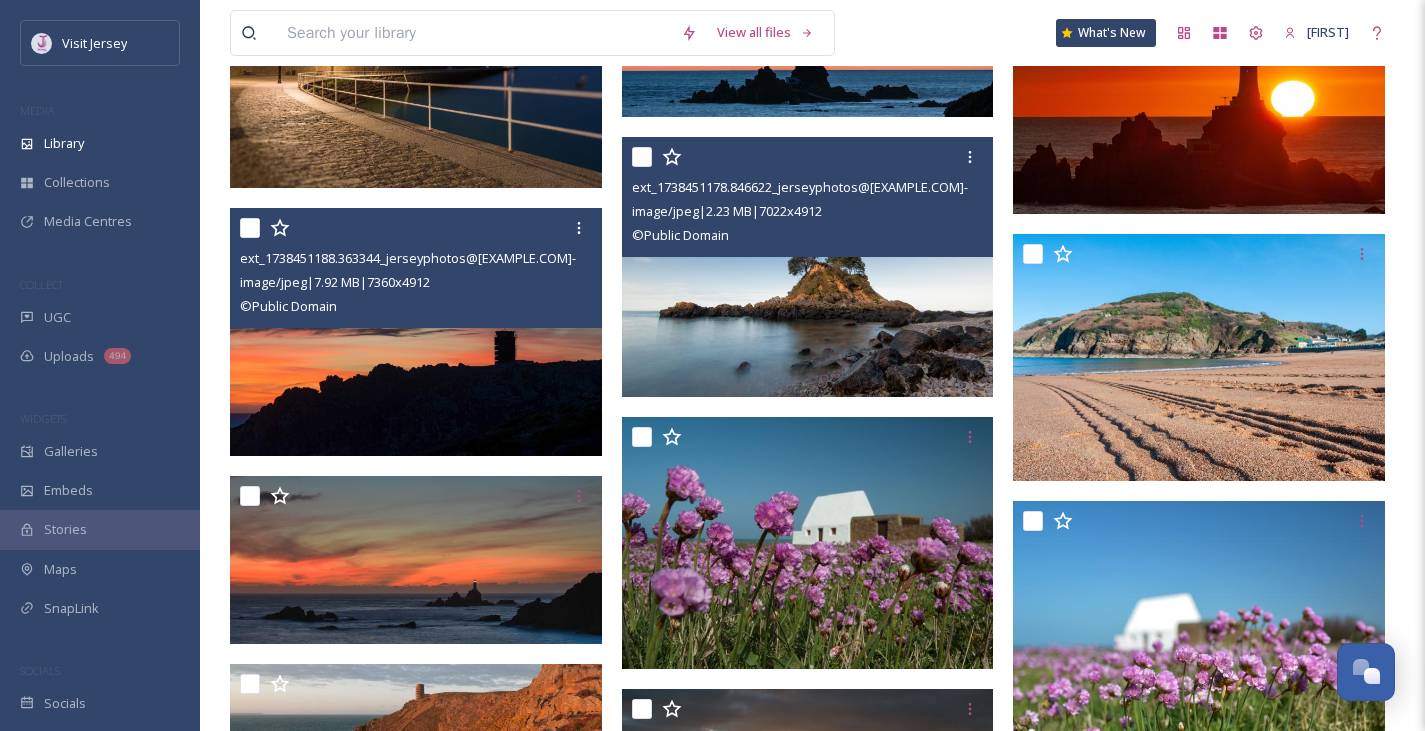 click on "ext_1738451188.363344_jerseyphotos@jerseyphotos.org-Silhouetted-cliffs-and-the-Radio-Tower-with-vibrant-clouds-after-sunset-from-La-Rosiere-1.jpg image/jpeg  |  7.92 MB  |  7360  x  4912 © Public Domain" at bounding box center (416, 268) 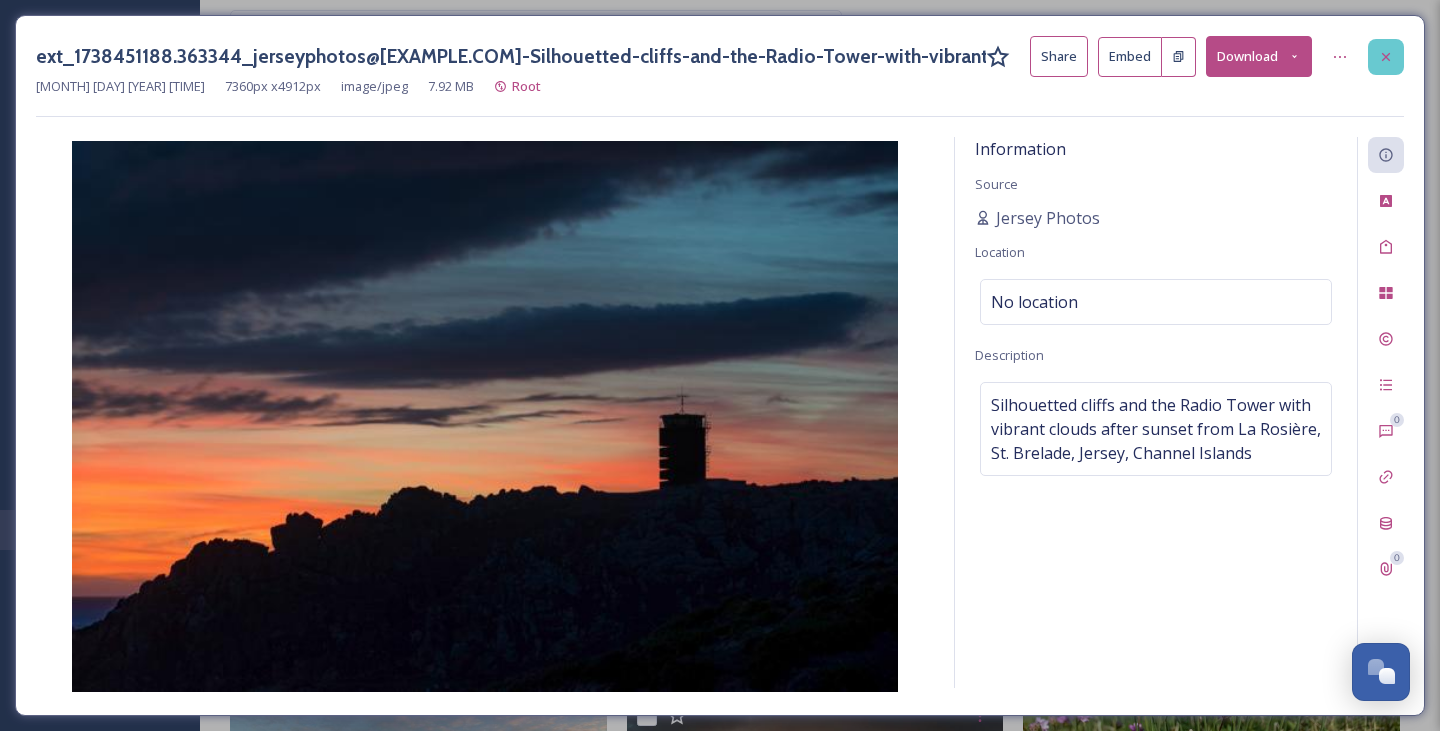 click 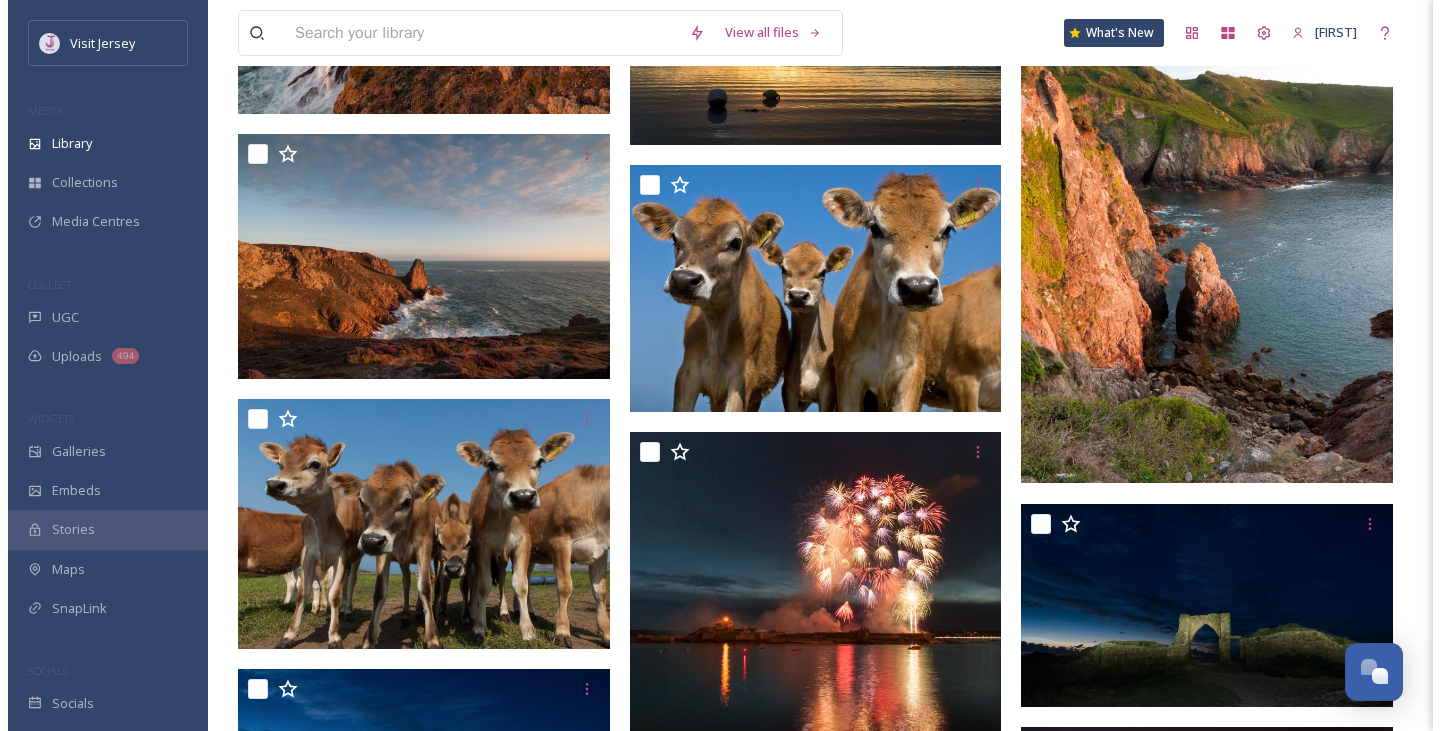scroll, scrollTop: 6453, scrollLeft: 0, axis: vertical 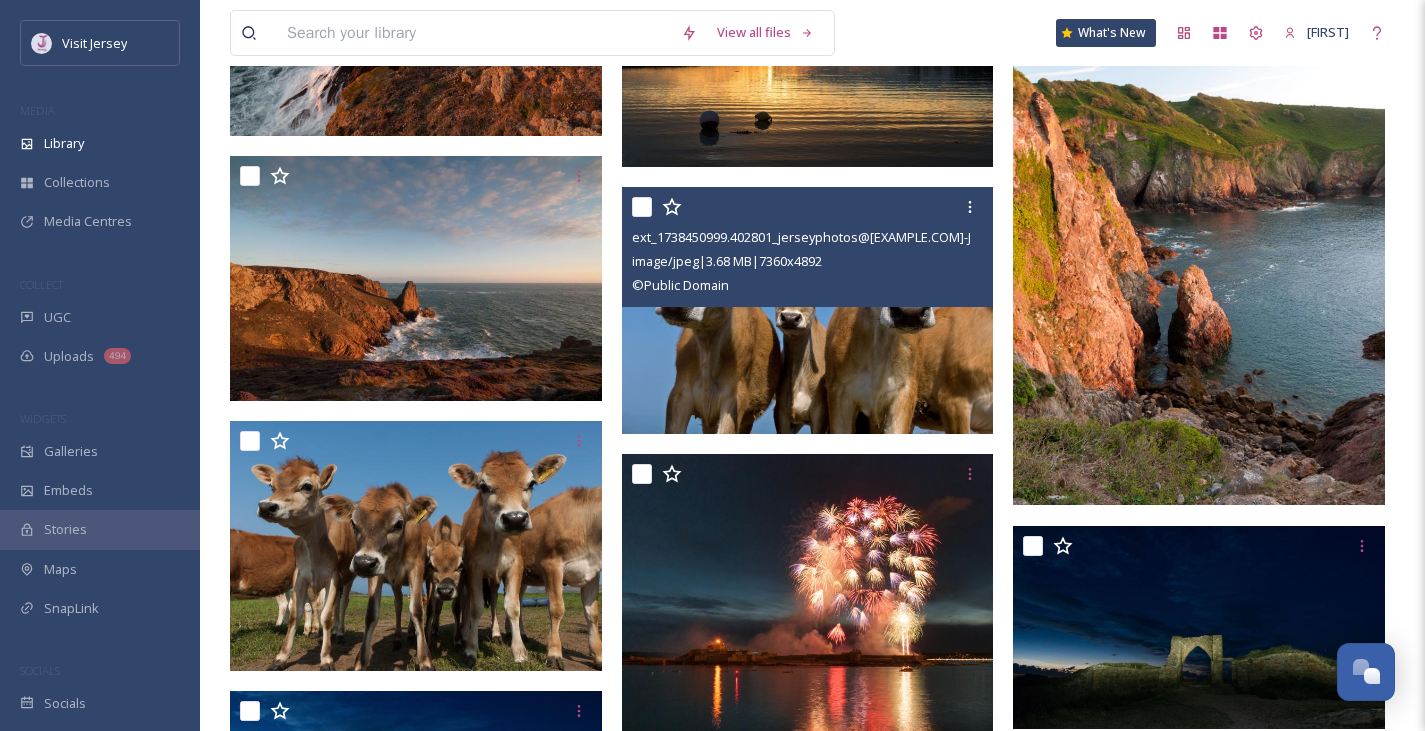 click at bounding box center (808, 310) 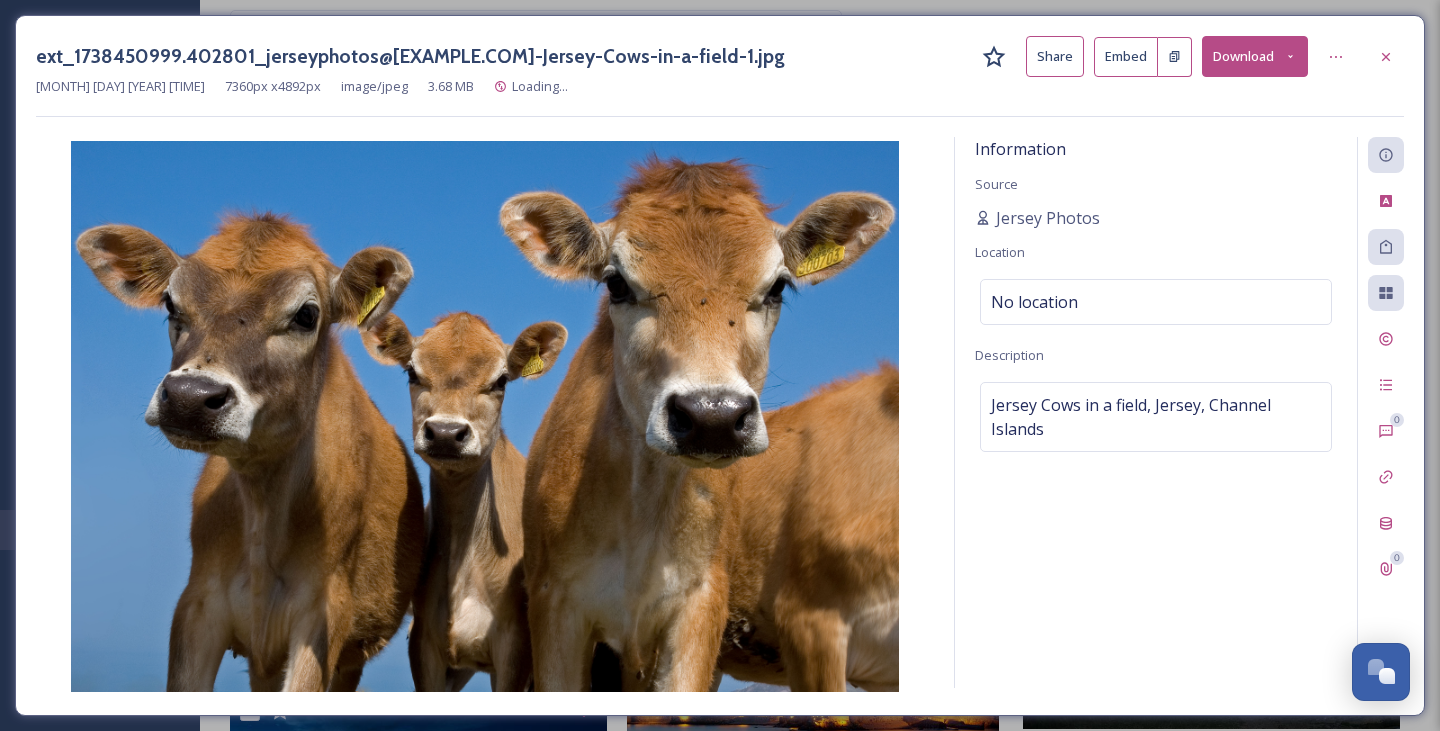scroll, scrollTop: 6457, scrollLeft: 0, axis: vertical 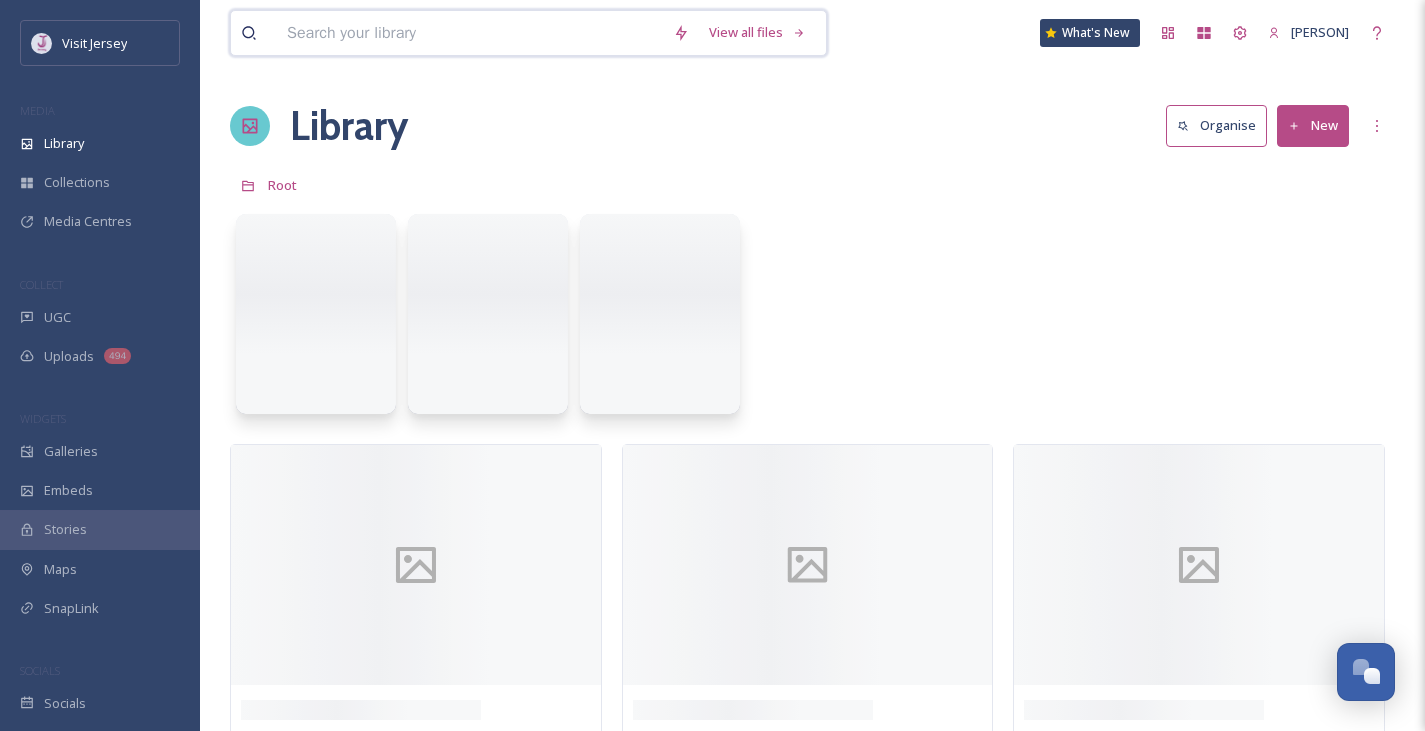click at bounding box center (470, 33) 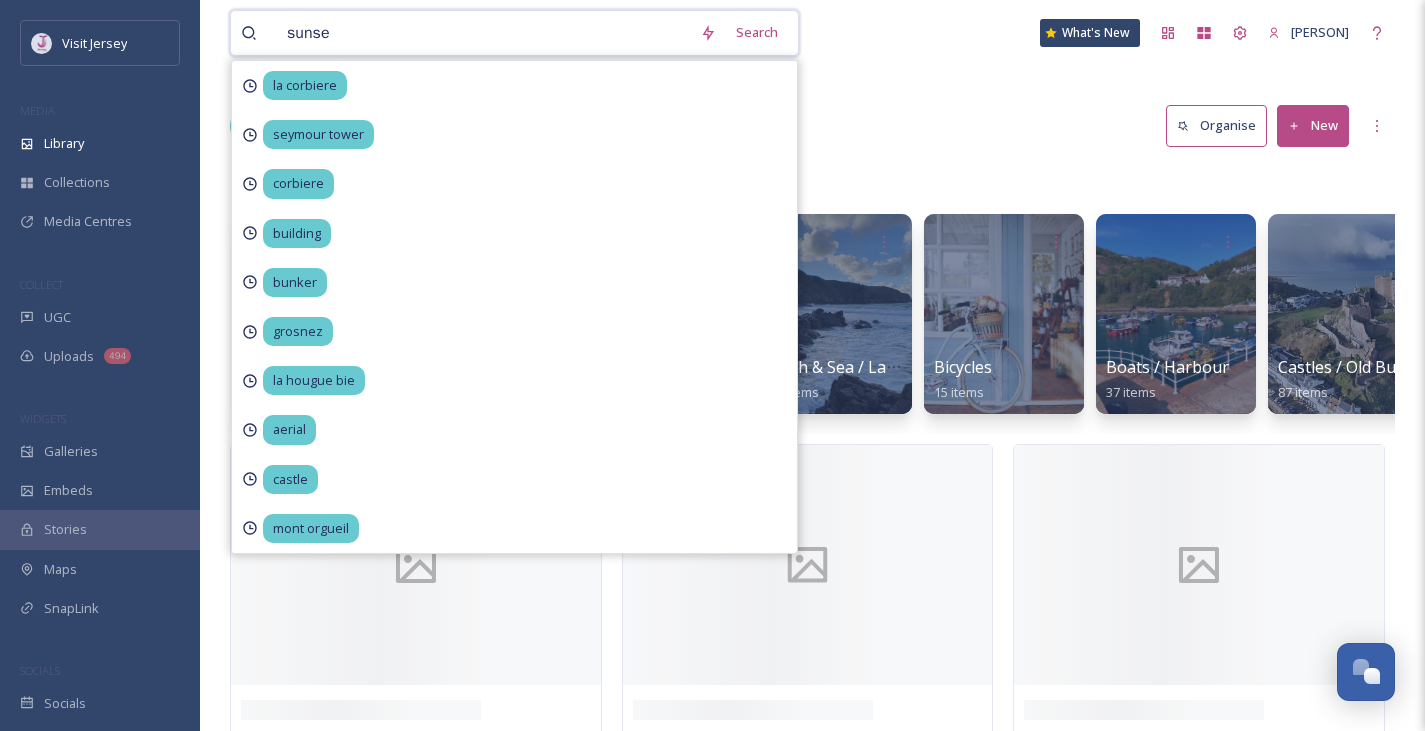 type on "sunset" 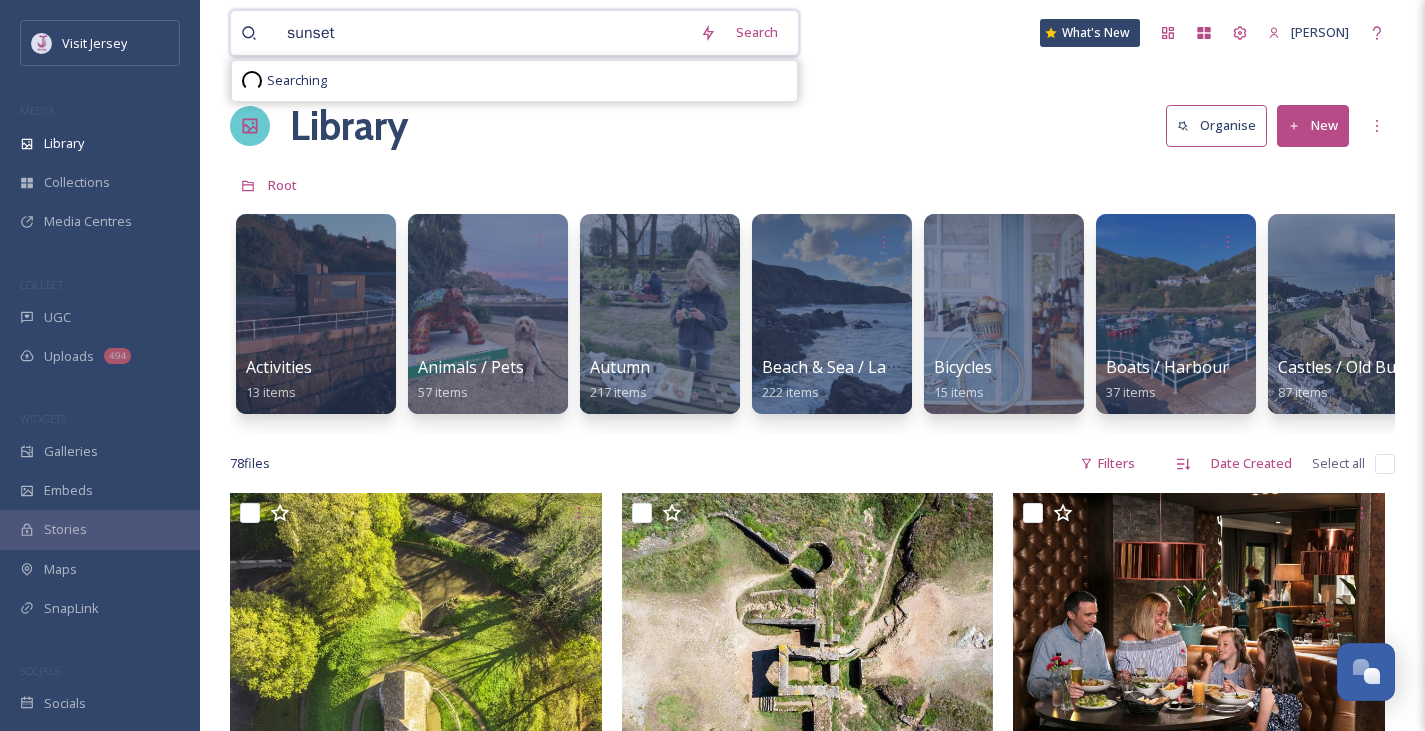type 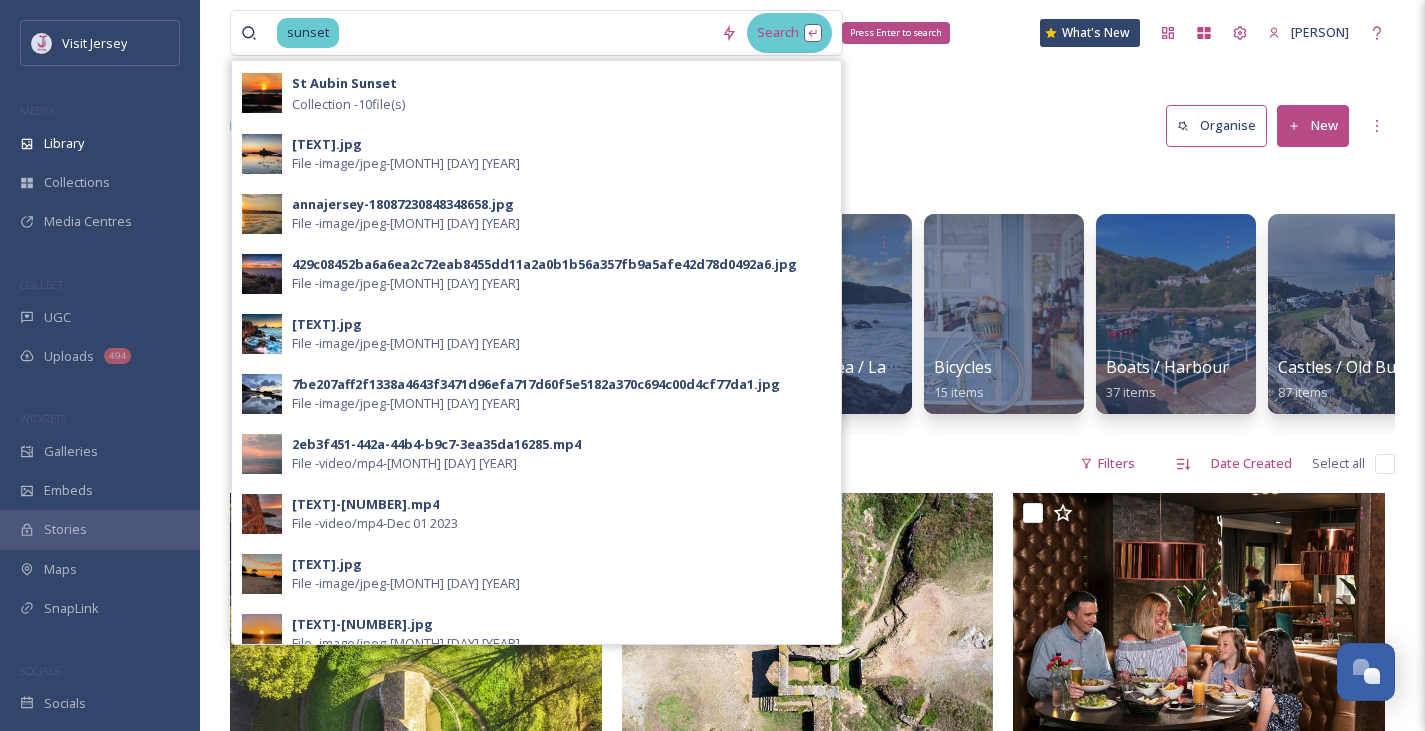 click on "Search Press Enter to search" at bounding box center (789, 32) 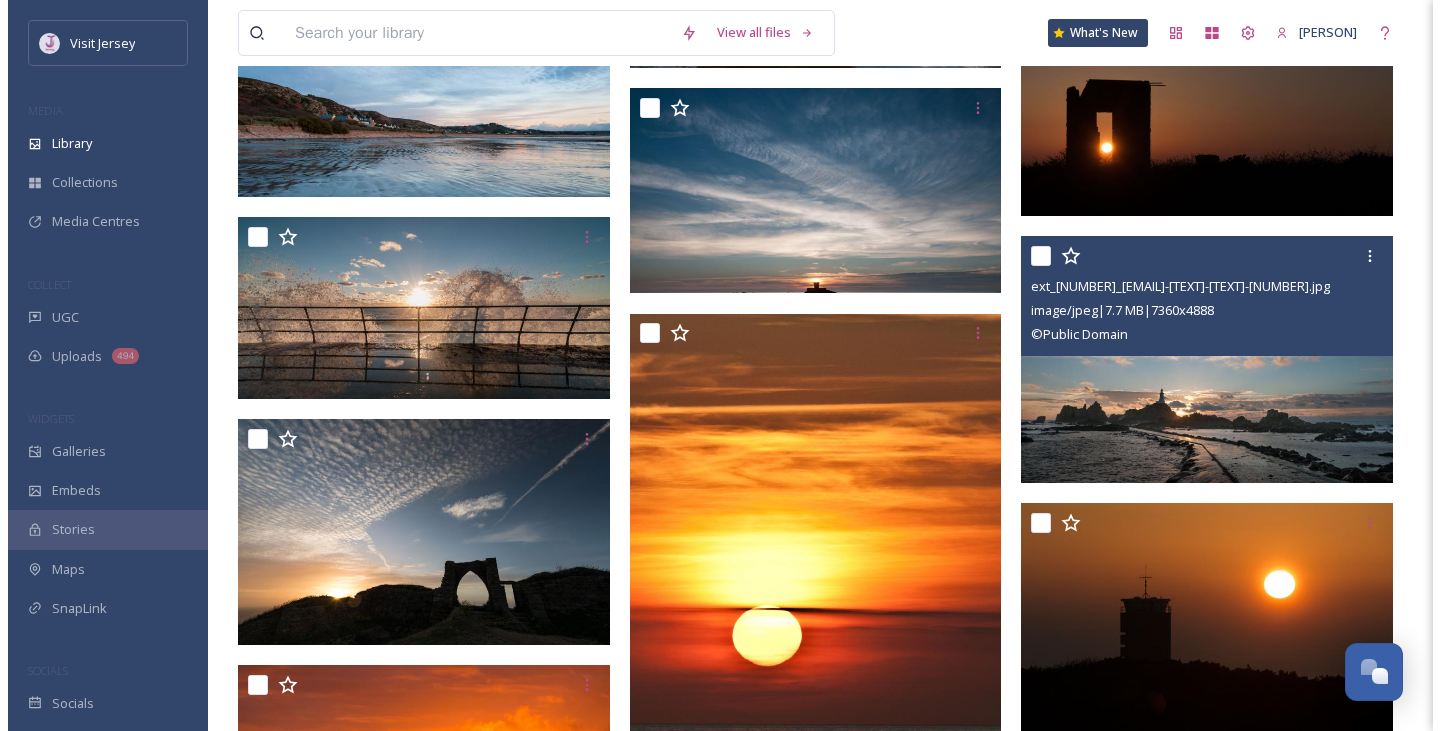 scroll, scrollTop: 2701, scrollLeft: 0, axis: vertical 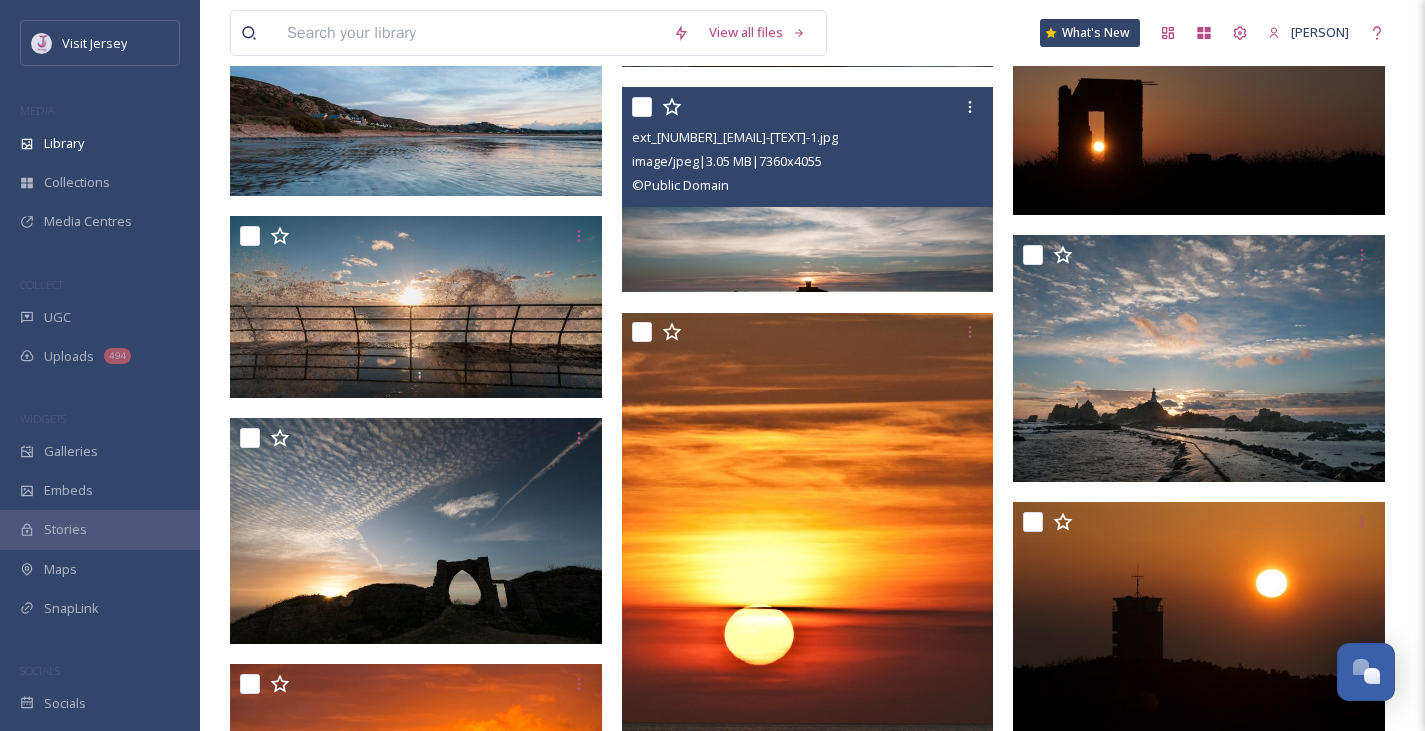 click at bounding box center [808, 189] 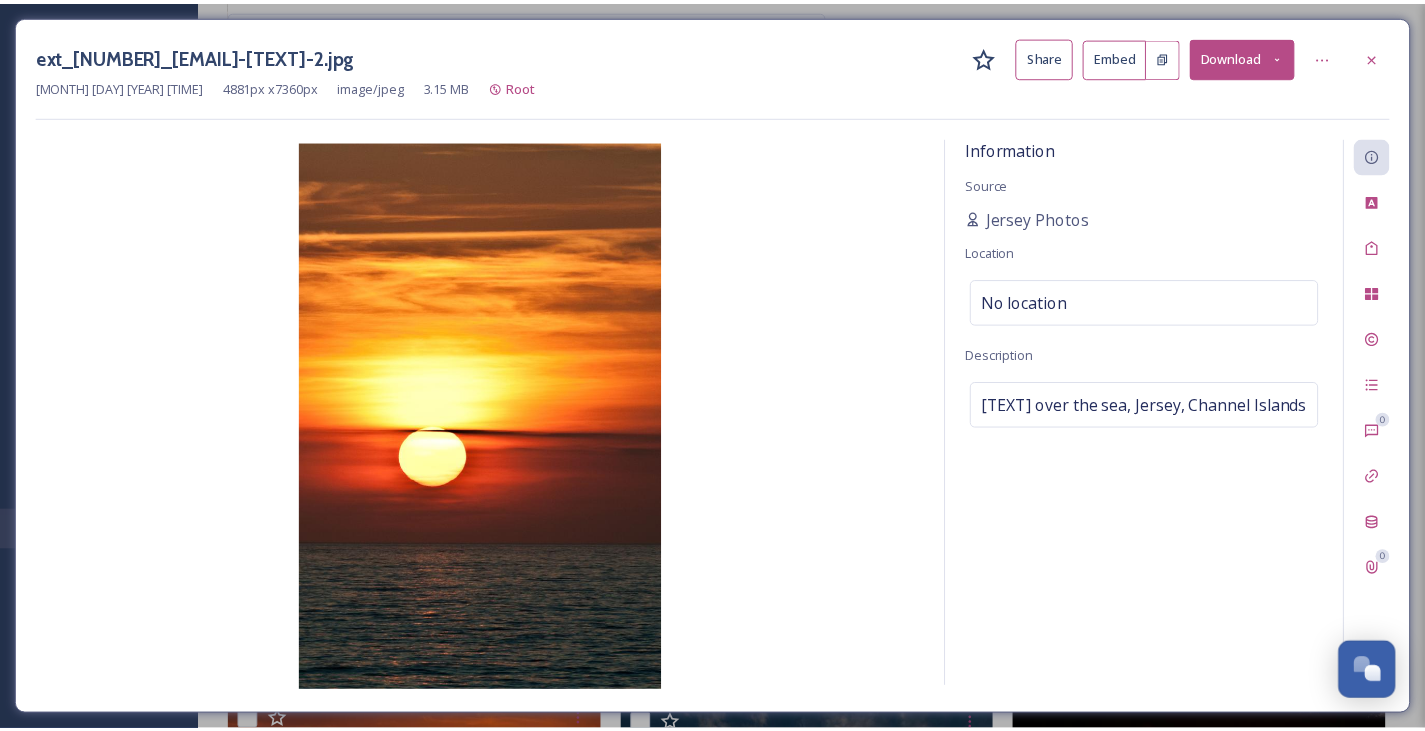scroll, scrollTop: 2730, scrollLeft: 0, axis: vertical 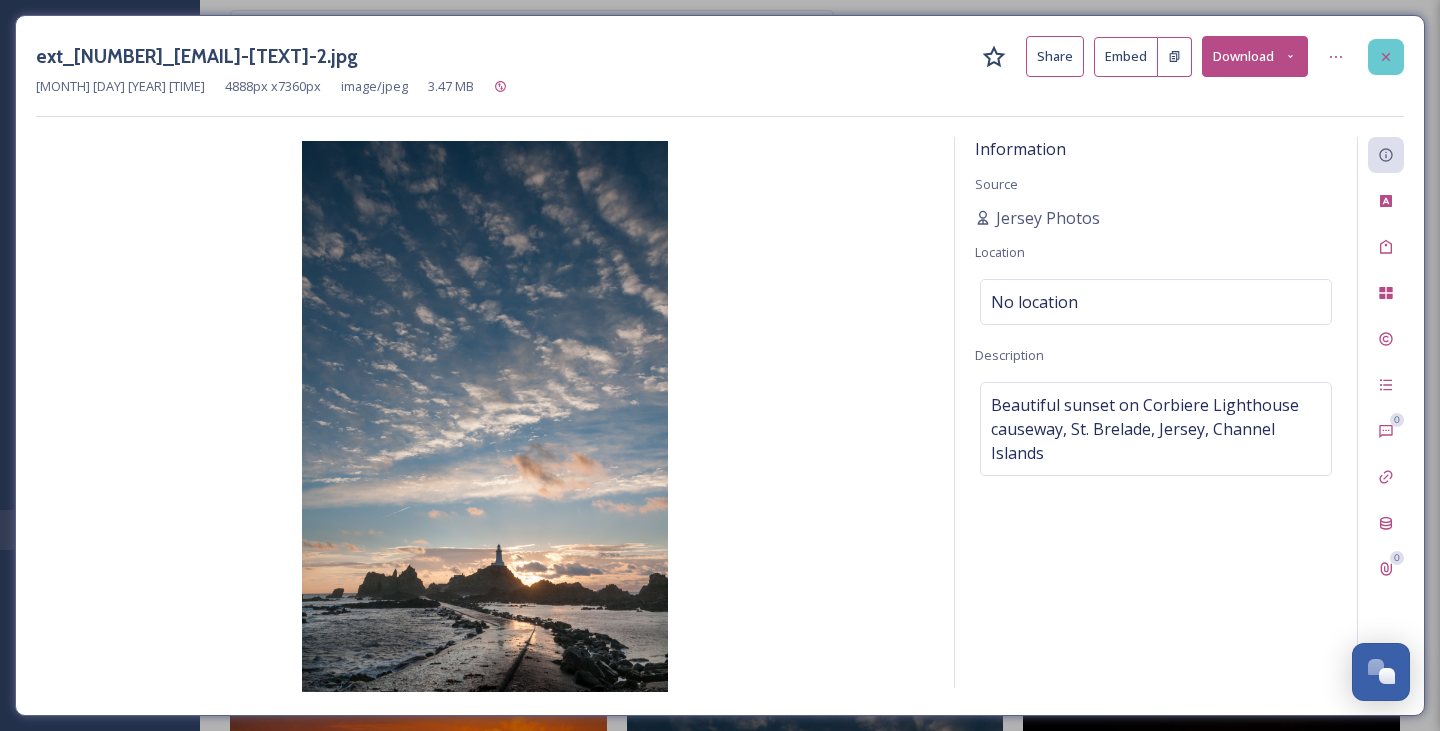 click at bounding box center [1386, 57] 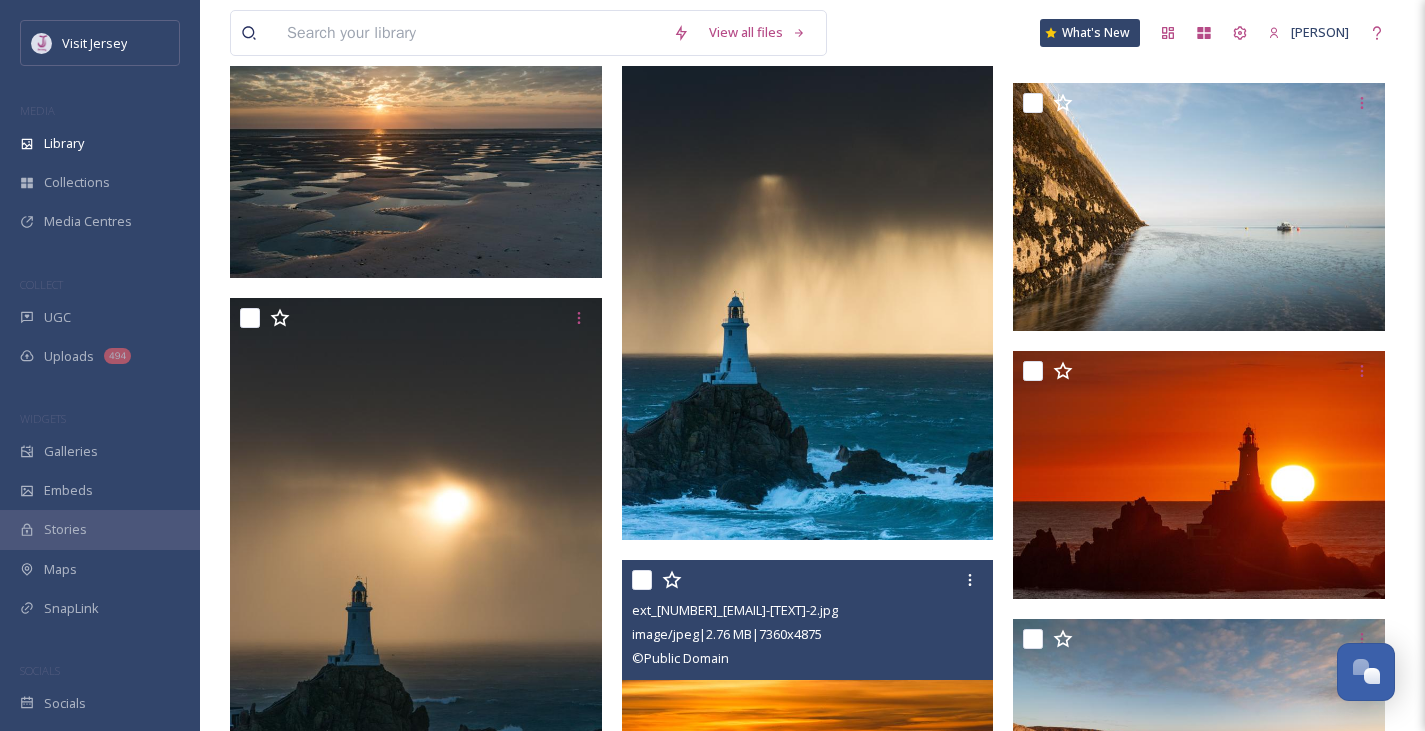 scroll, scrollTop: 4906, scrollLeft: 0, axis: vertical 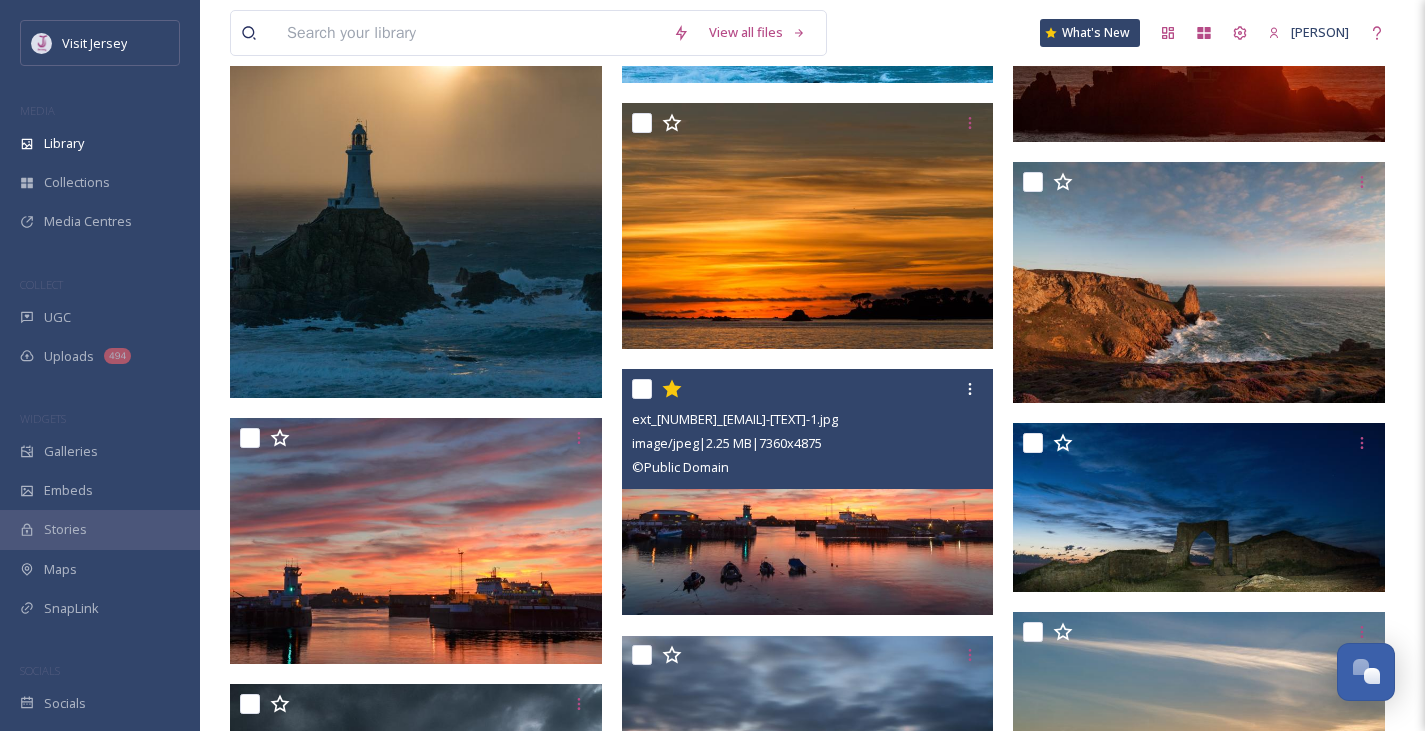 click at bounding box center [808, 492] 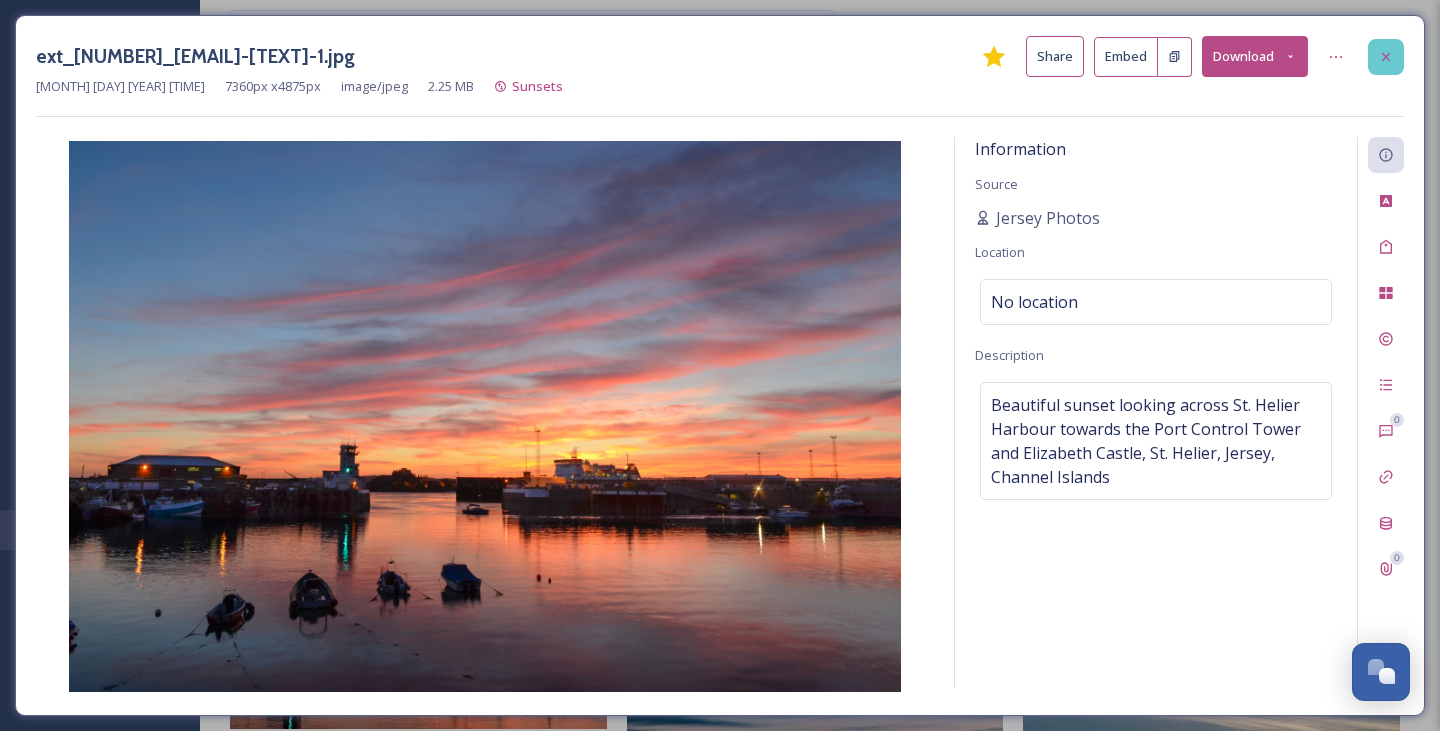 click at bounding box center (1386, 57) 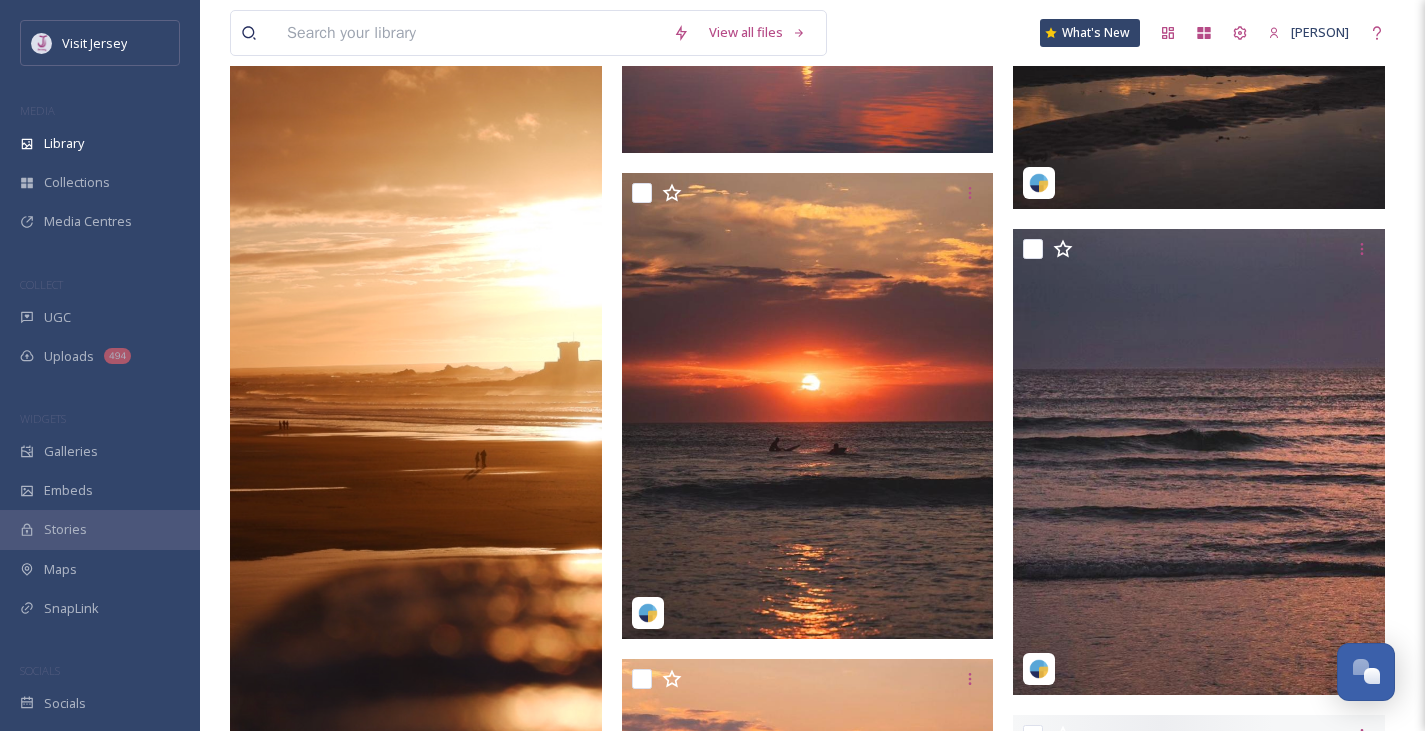 scroll, scrollTop: 7413, scrollLeft: 0, axis: vertical 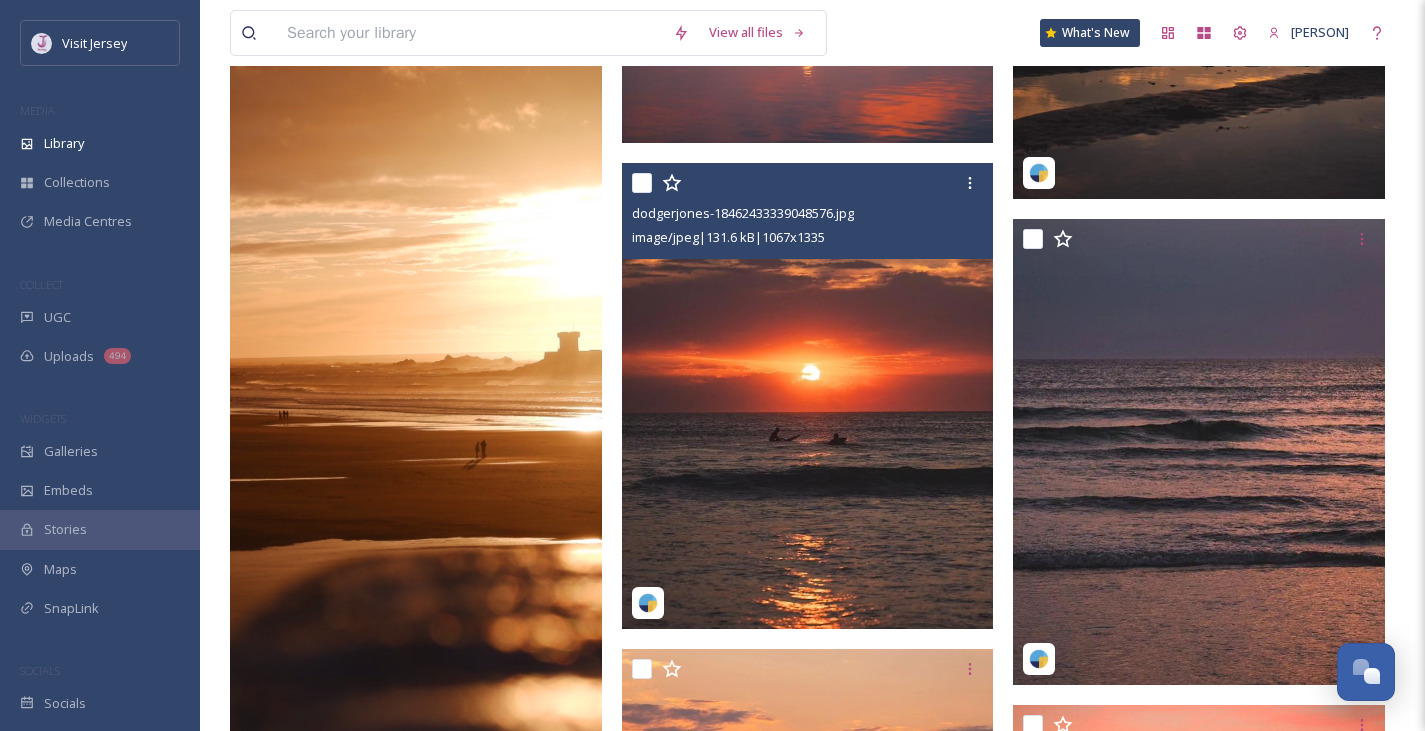 click at bounding box center [808, 396] 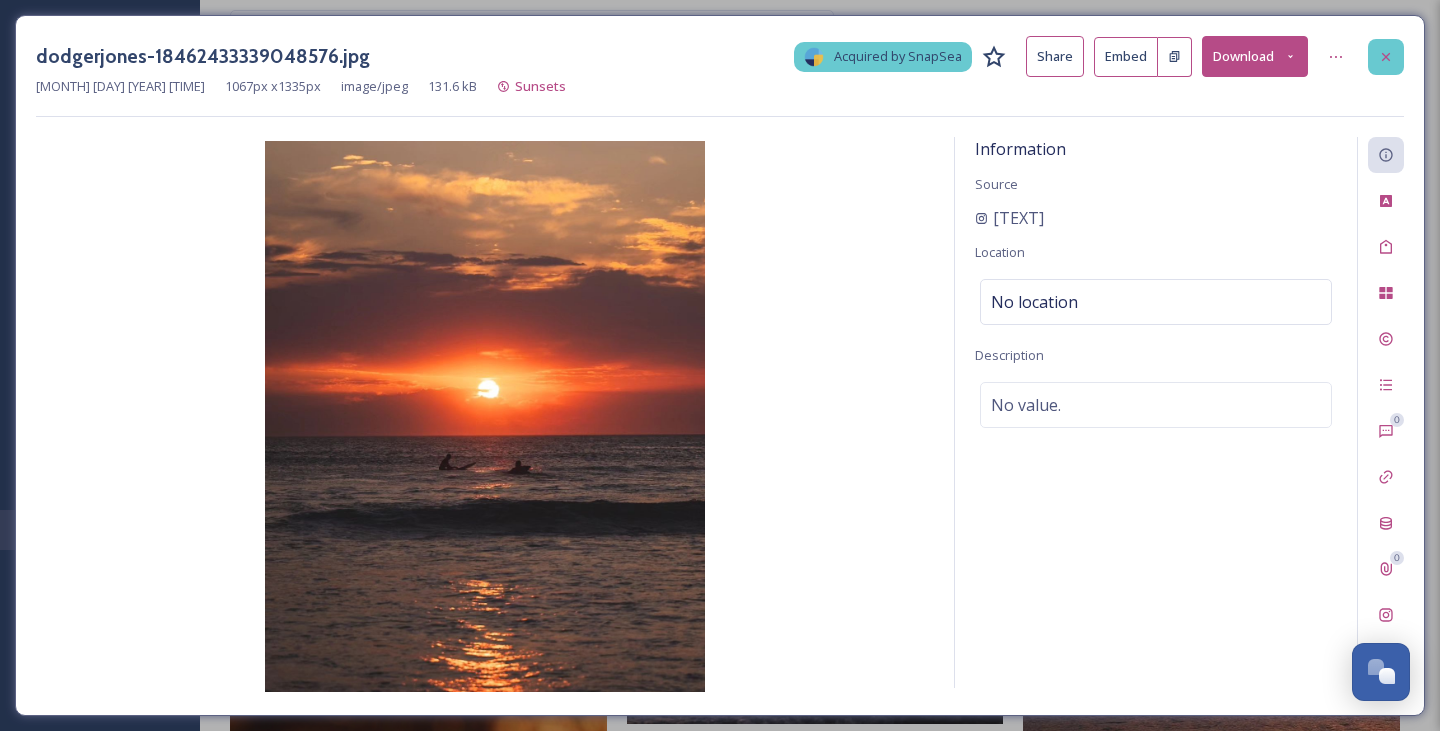 click at bounding box center [1386, 57] 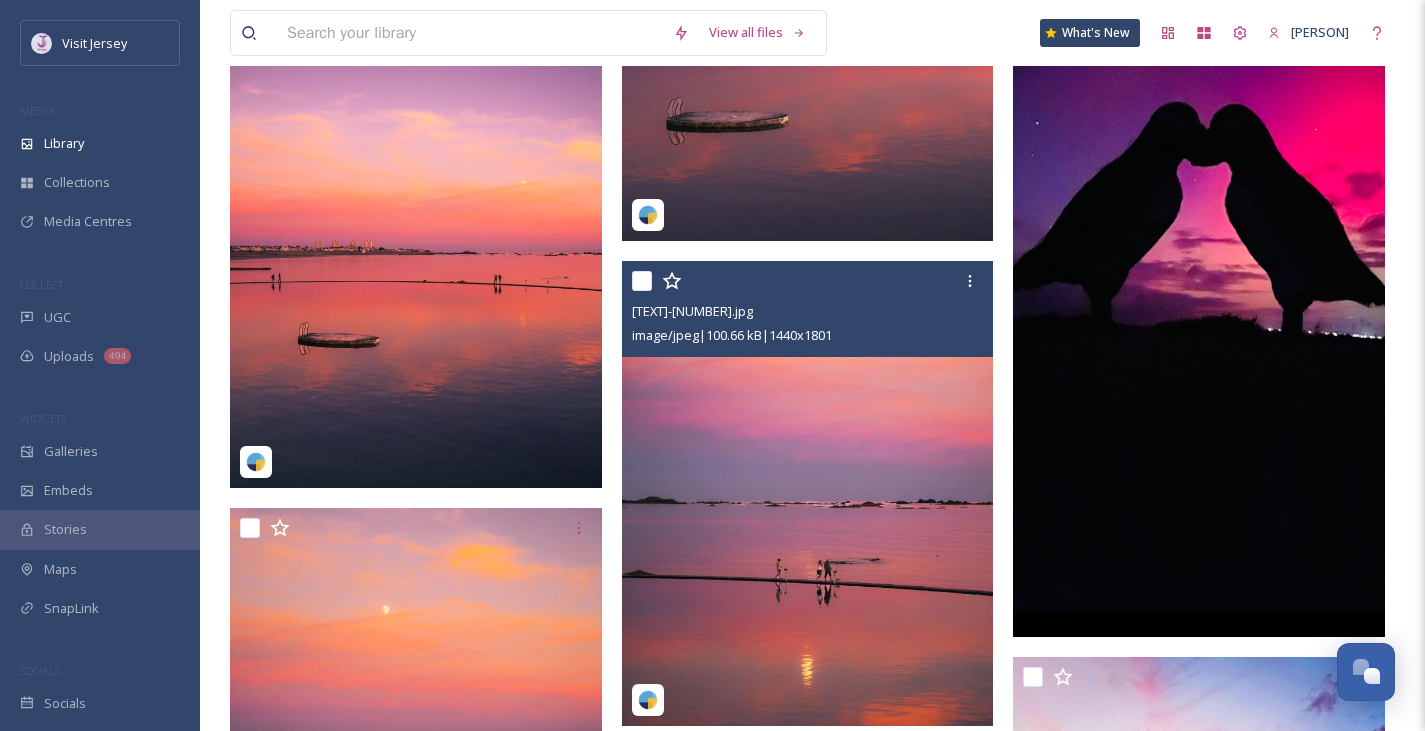 scroll, scrollTop: 9746, scrollLeft: 0, axis: vertical 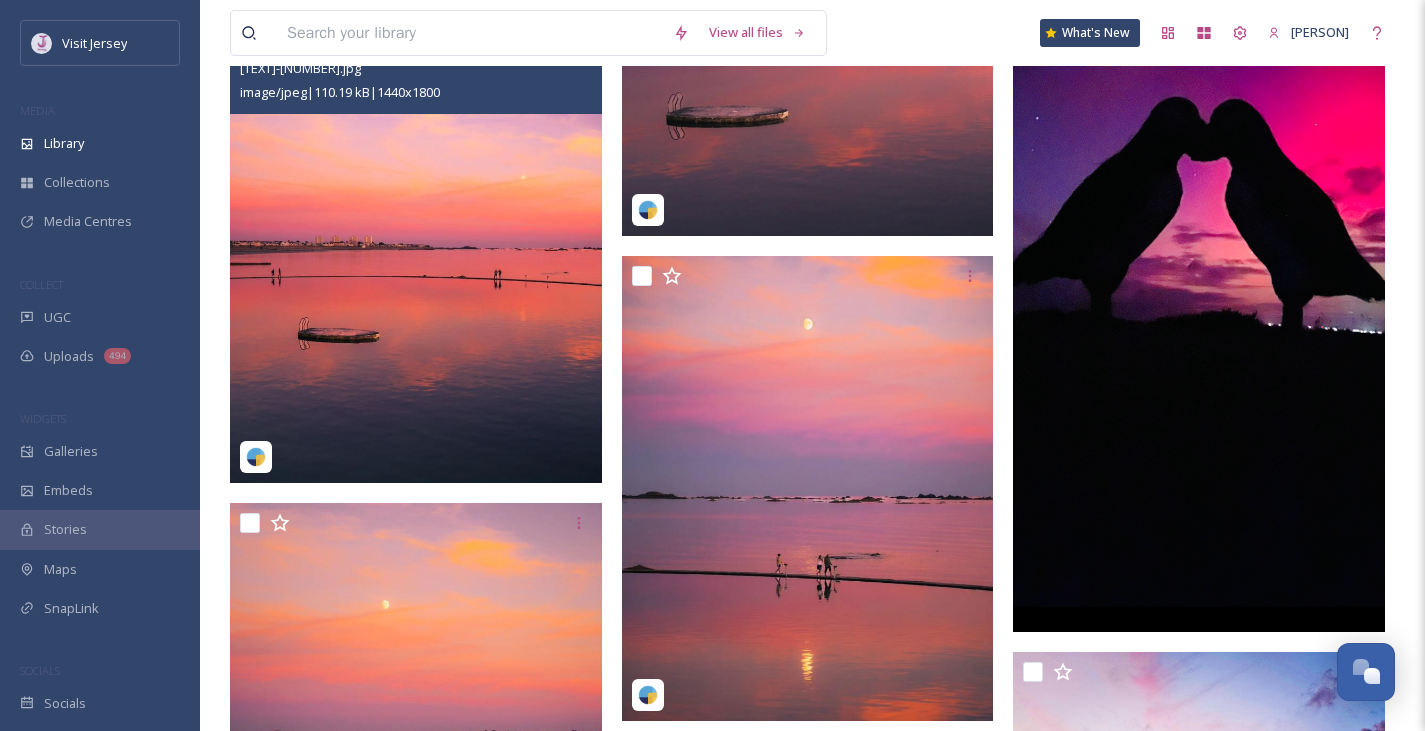 click at bounding box center (416, 250) 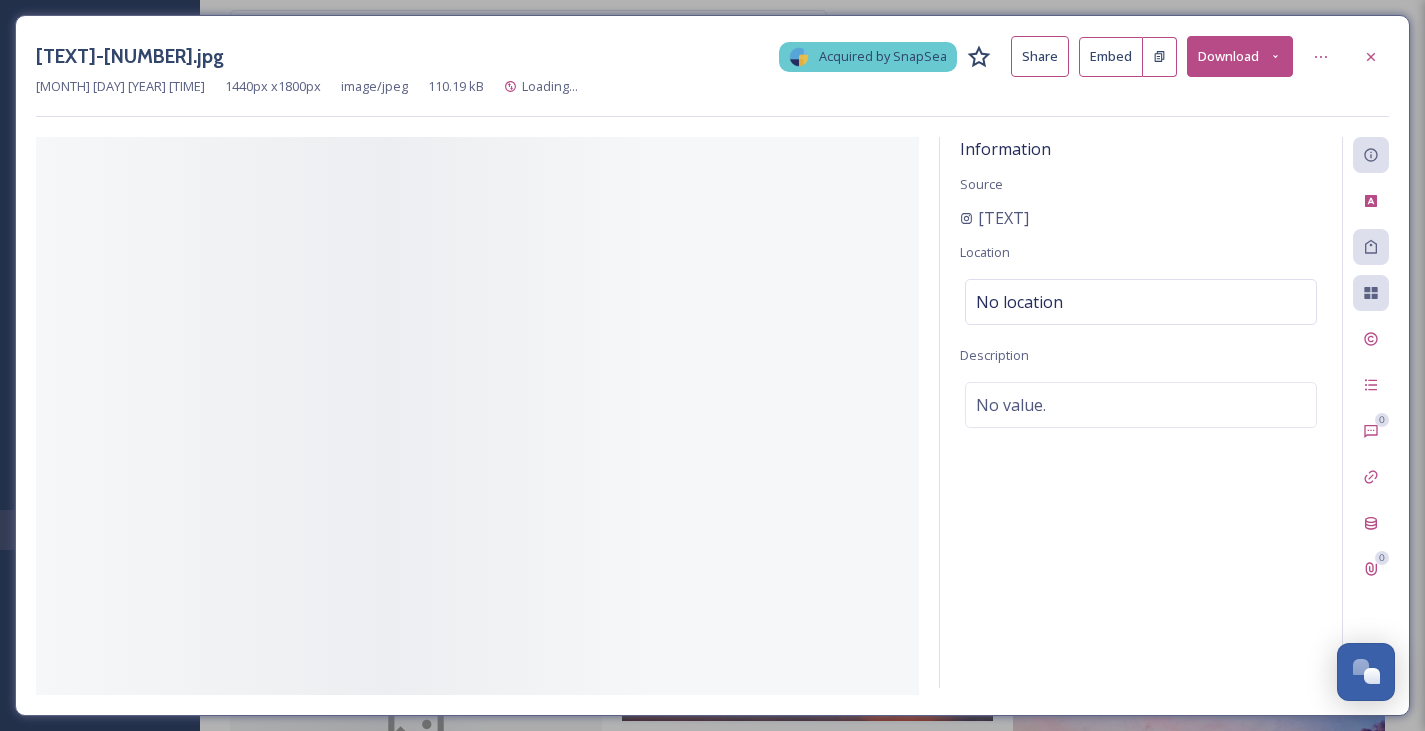 scroll, scrollTop: 9261, scrollLeft: 0, axis: vertical 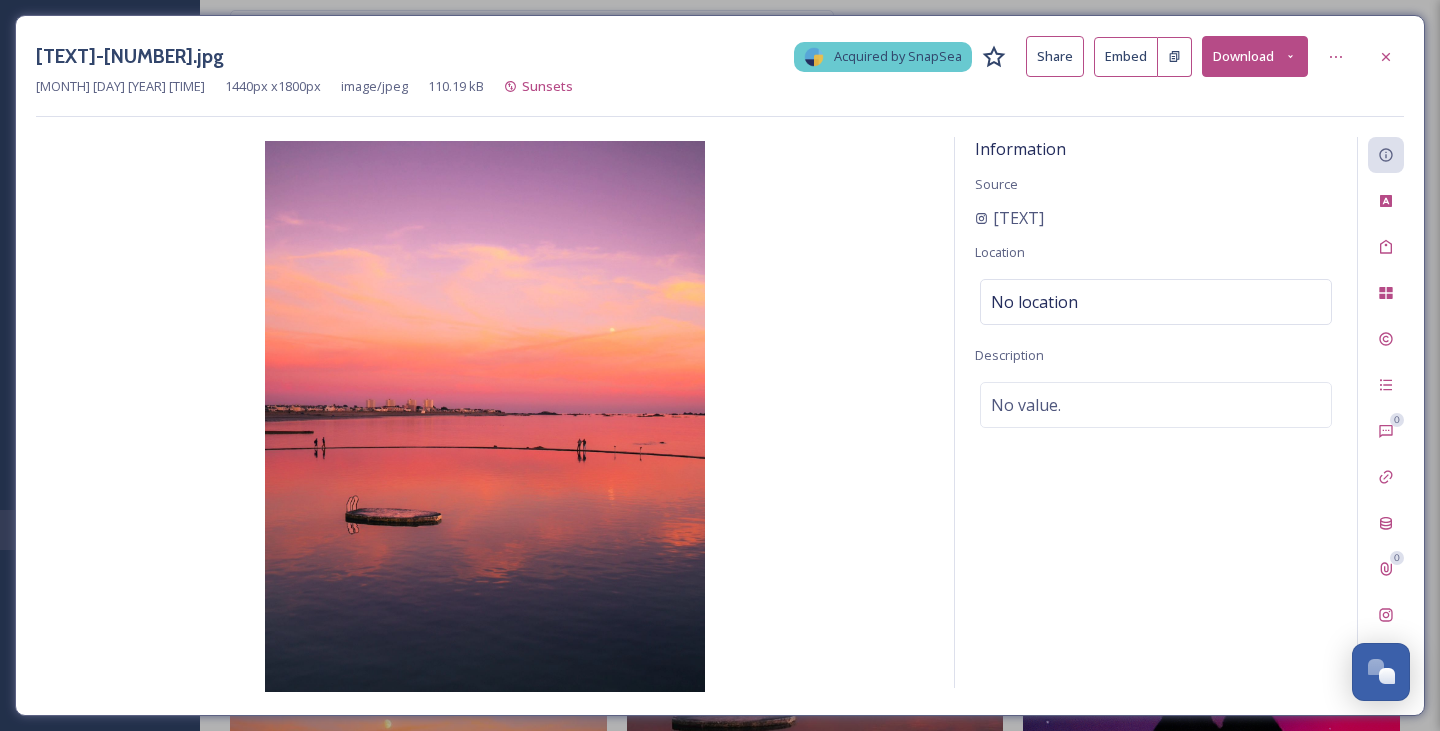 click on "Download" at bounding box center (1255, 56) 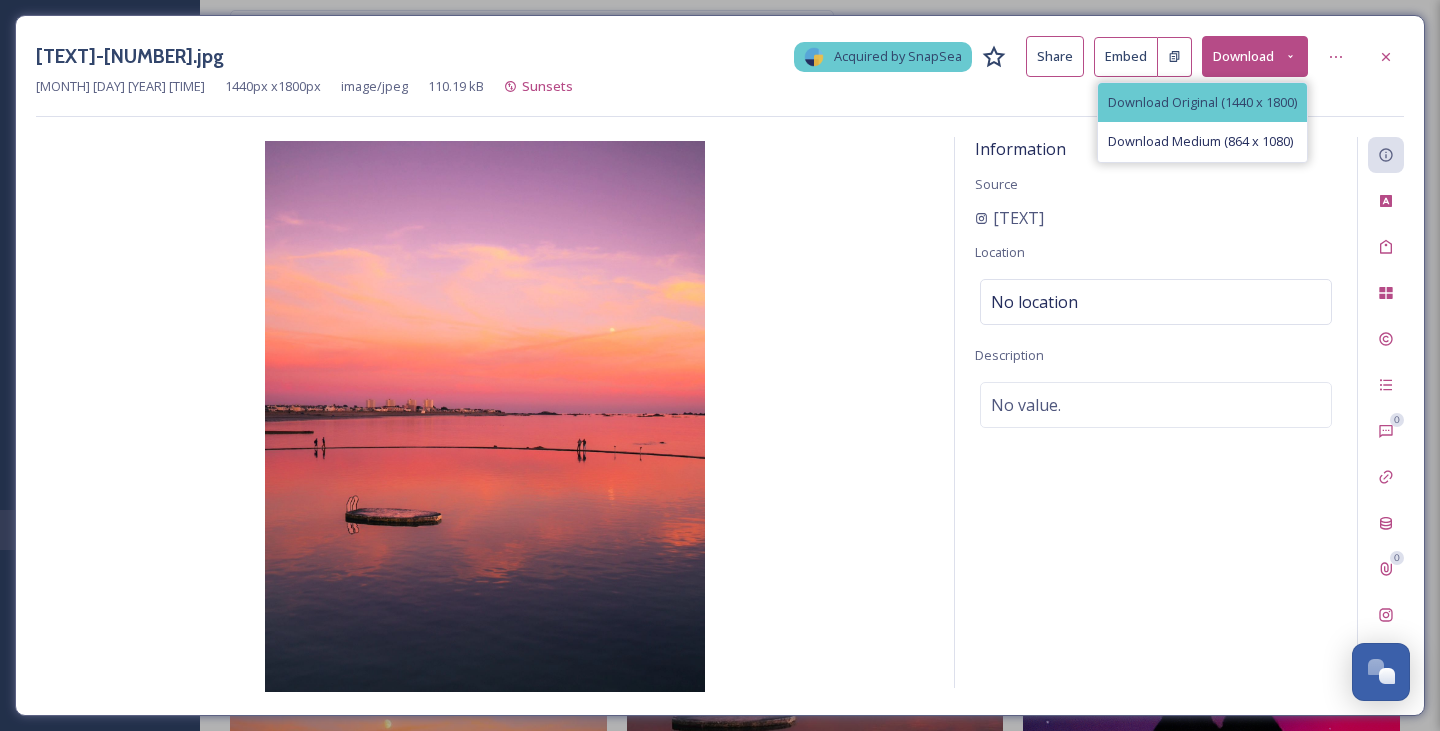 click on "Download Original (1440 x 1800)" at bounding box center (1202, 102) 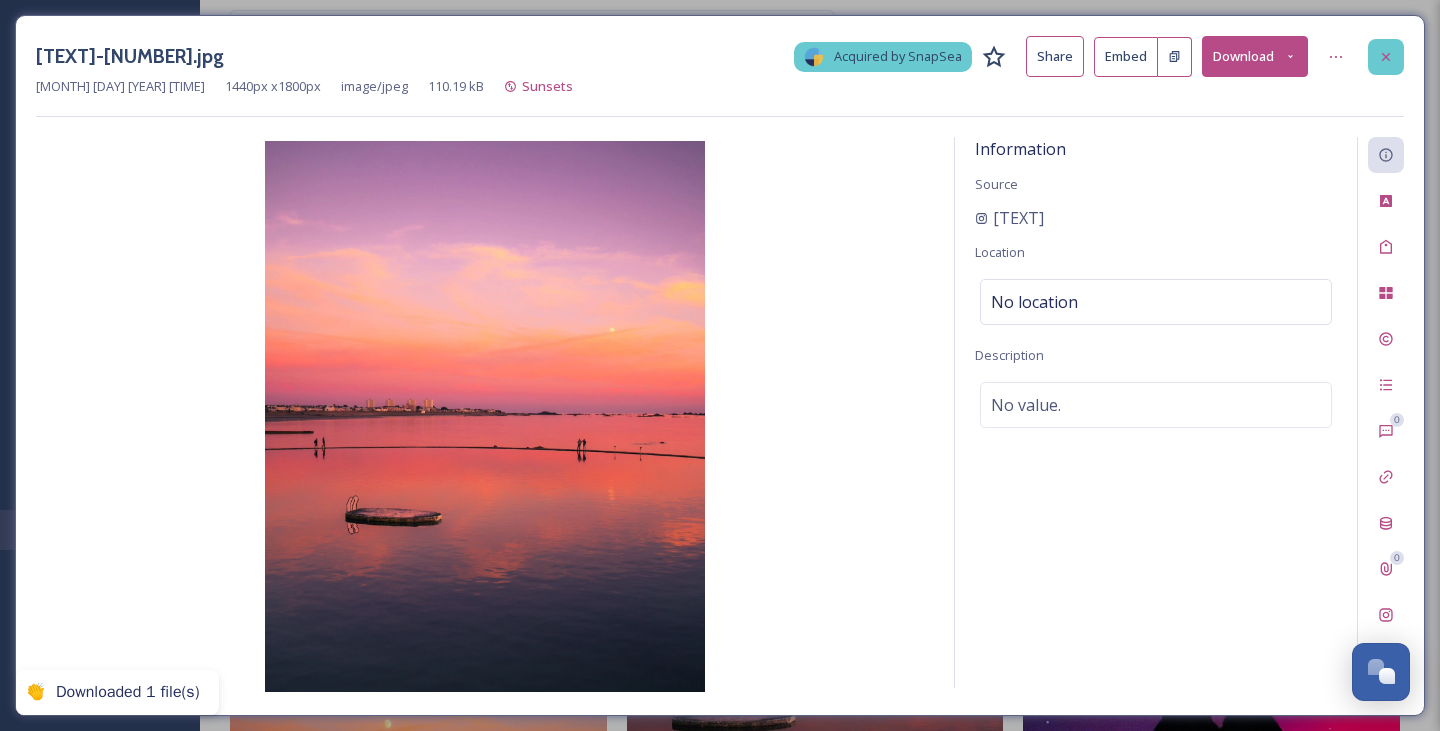 click 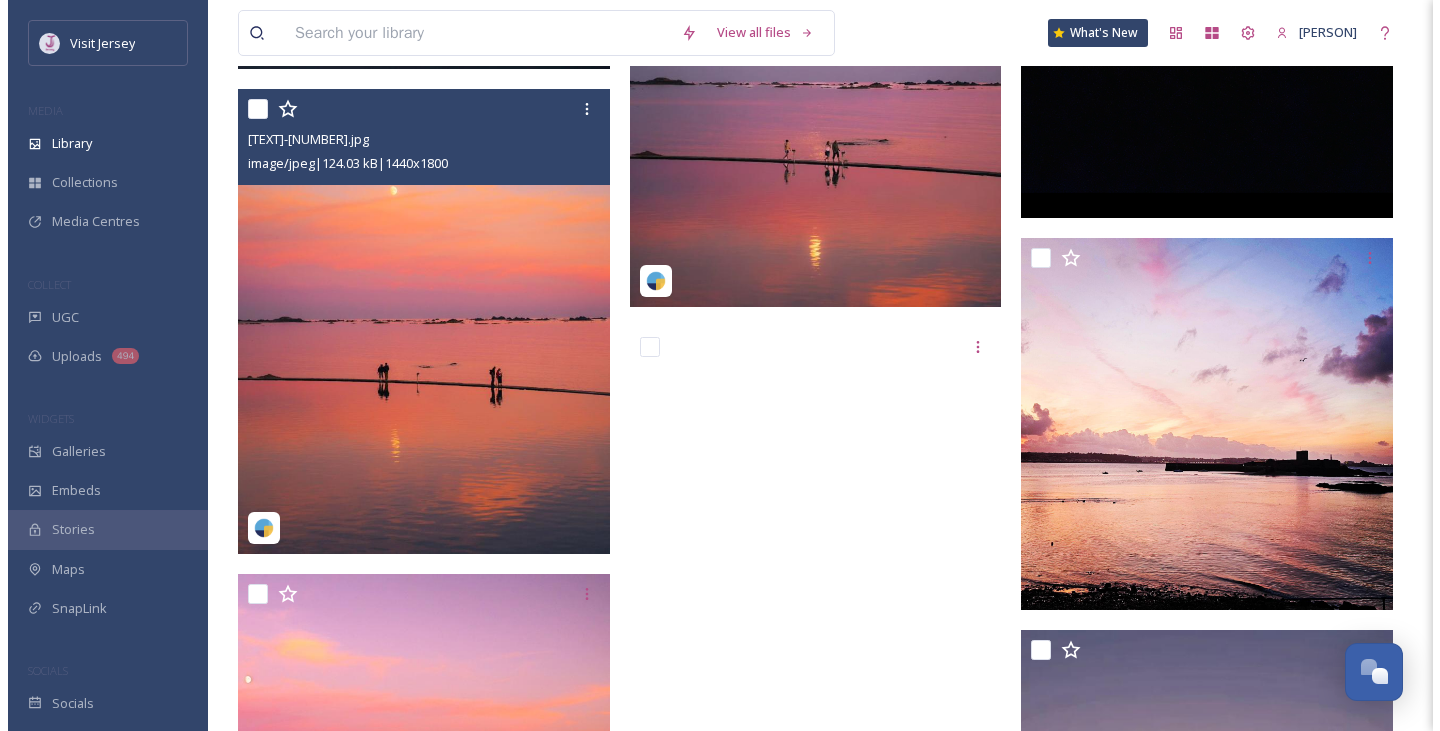 scroll, scrollTop: 9609, scrollLeft: 0, axis: vertical 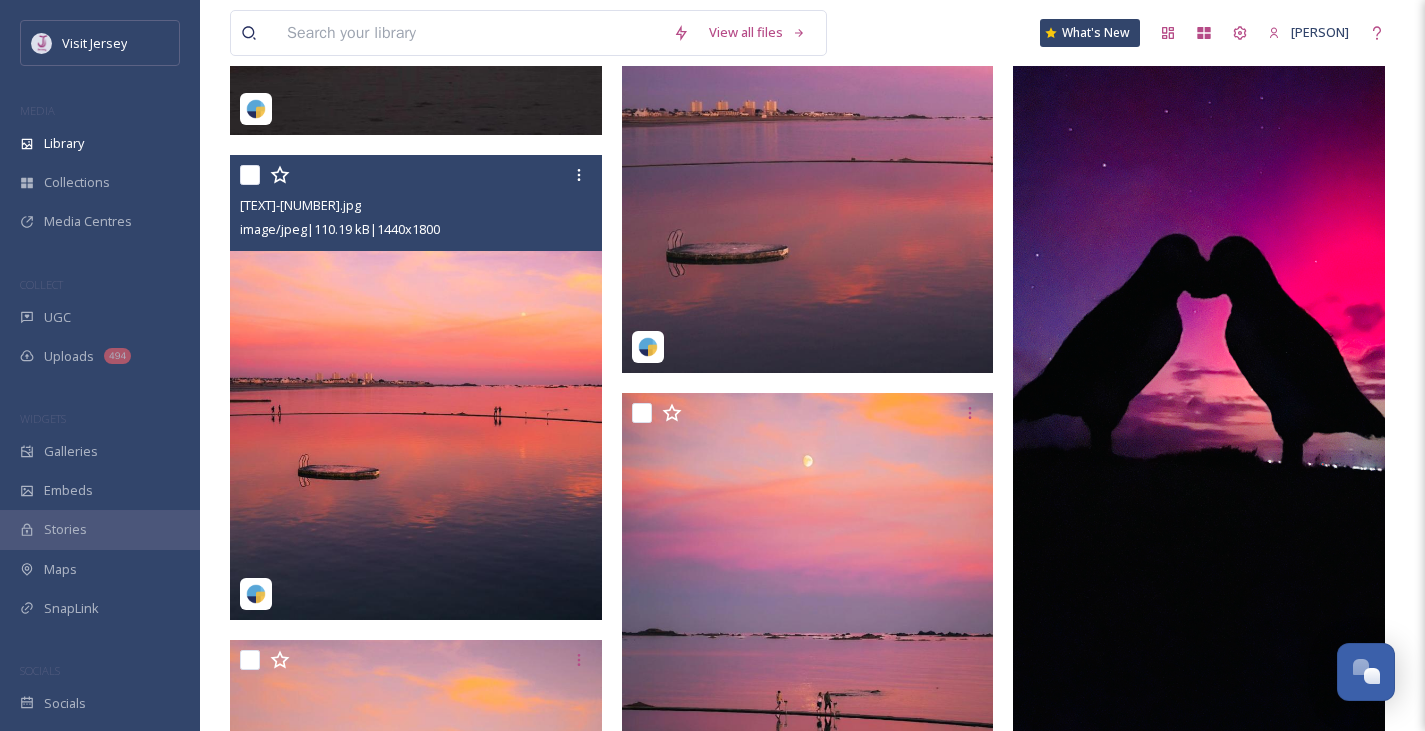 click at bounding box center (416, 387) 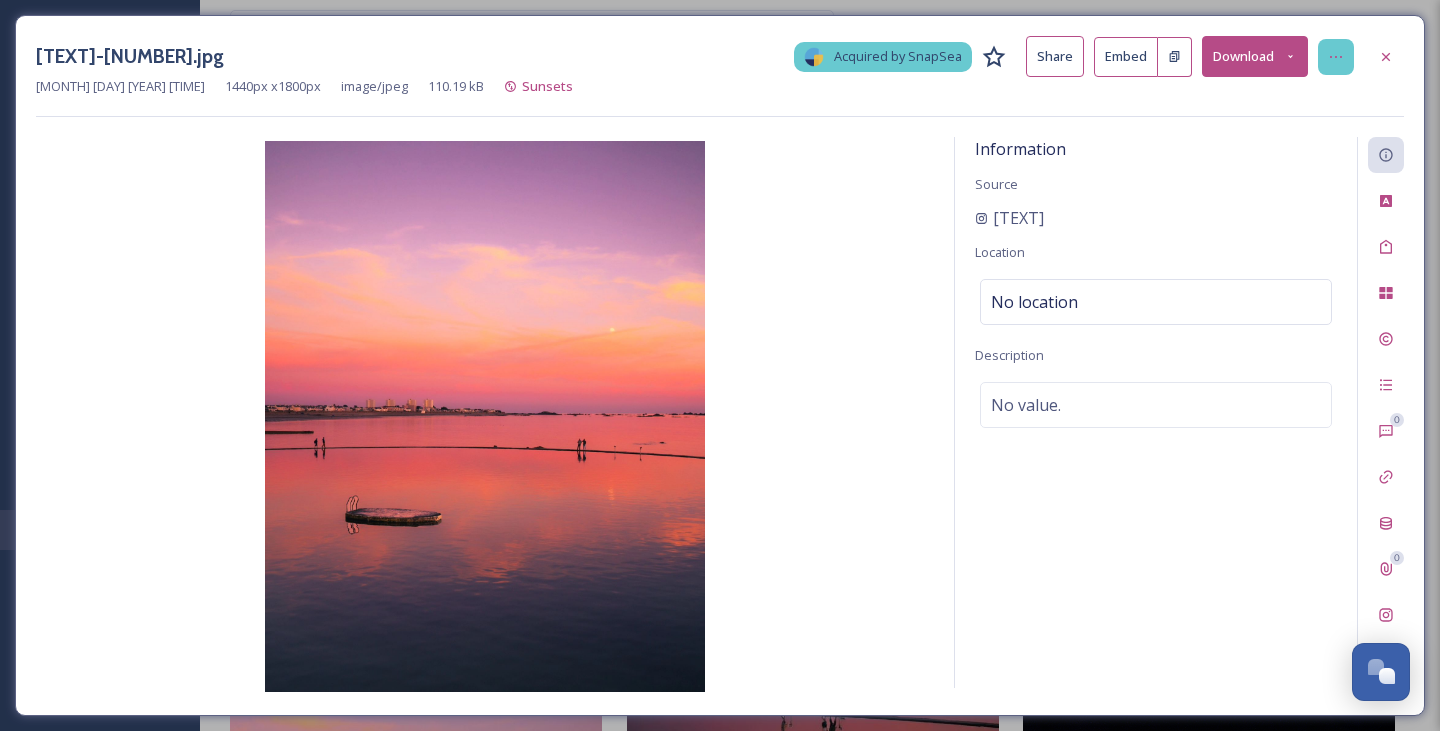 click at bounding box center (1336, 57) 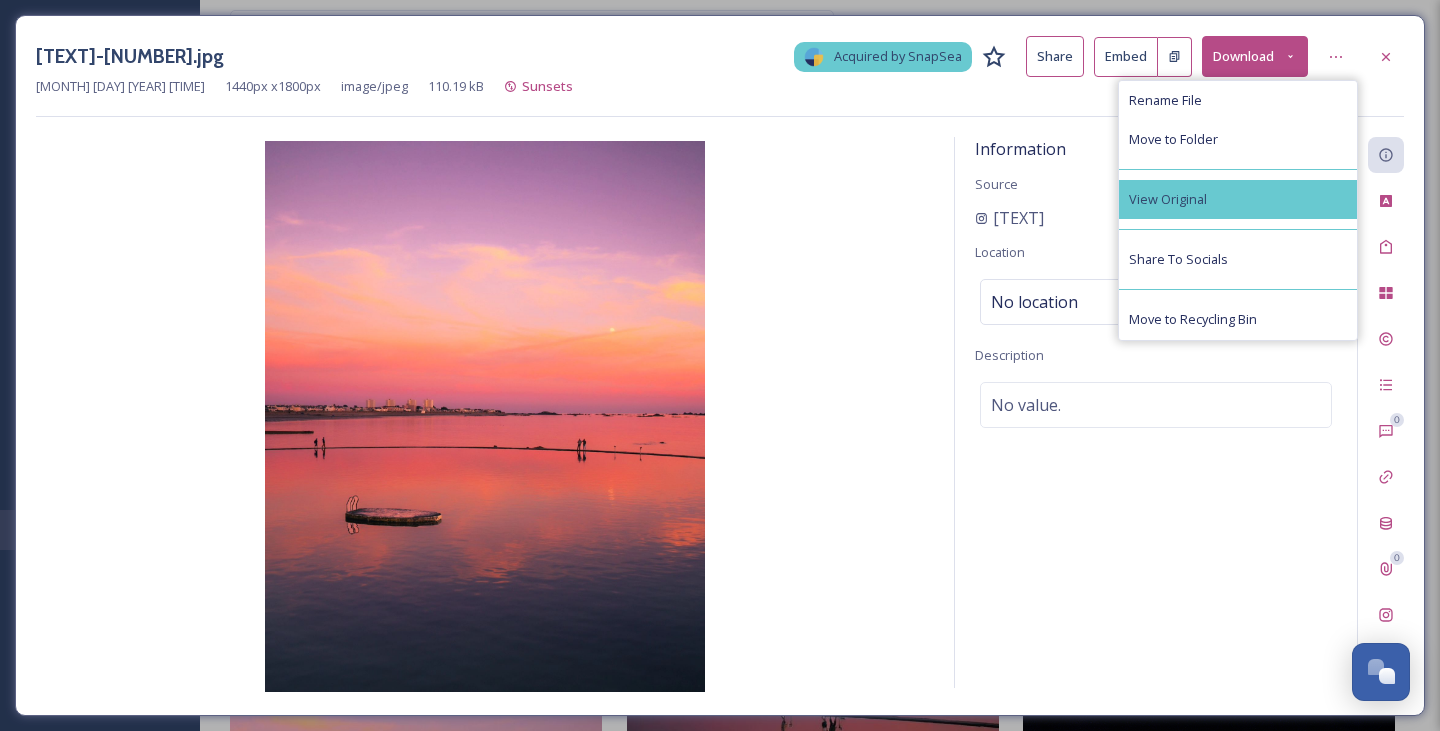click on "View Original" at bounding box center (1238, 199) 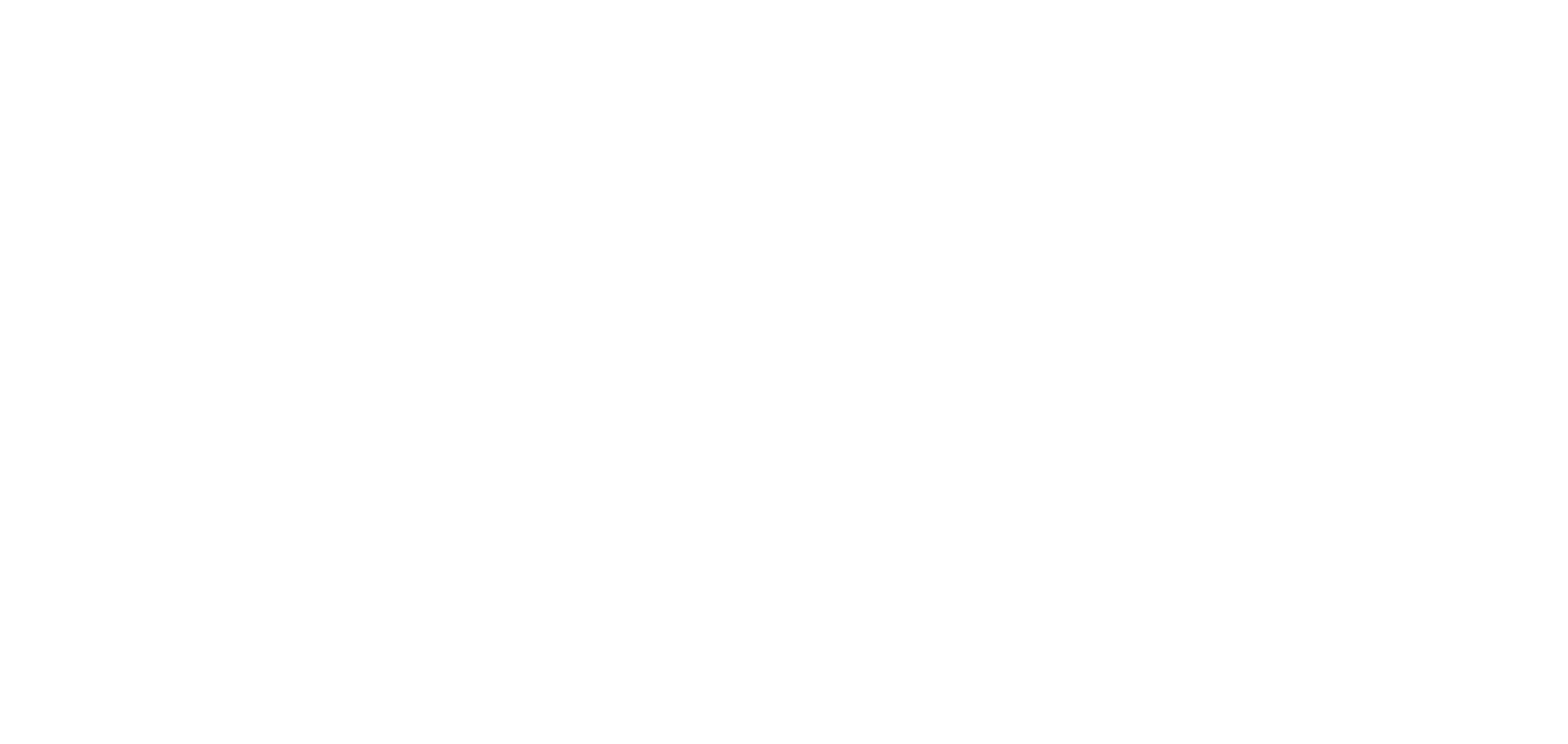 scroll, scrollTop: 0, scrollLeft: 0, axis: both 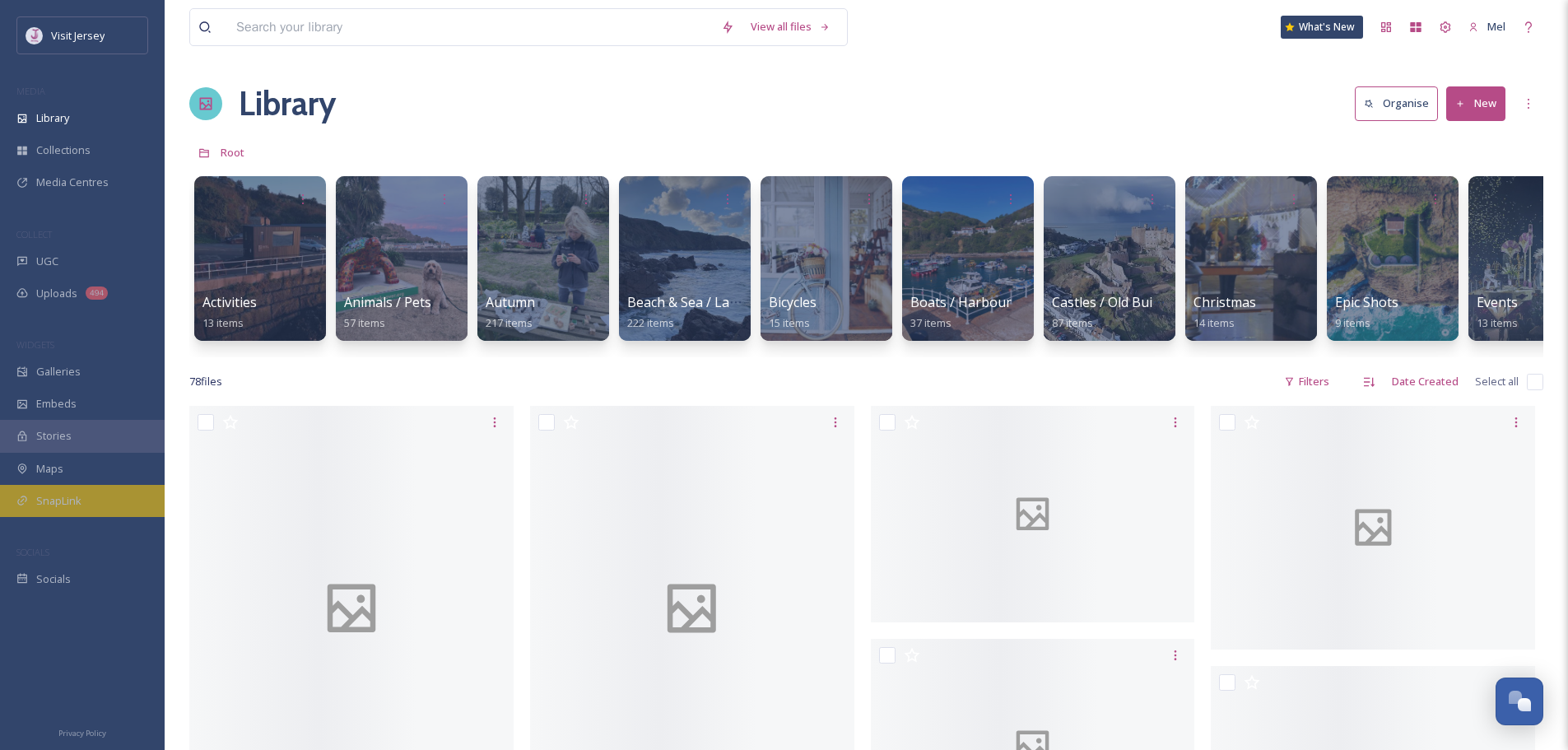 click on "SnapLink" at bounding box center (82, 501) 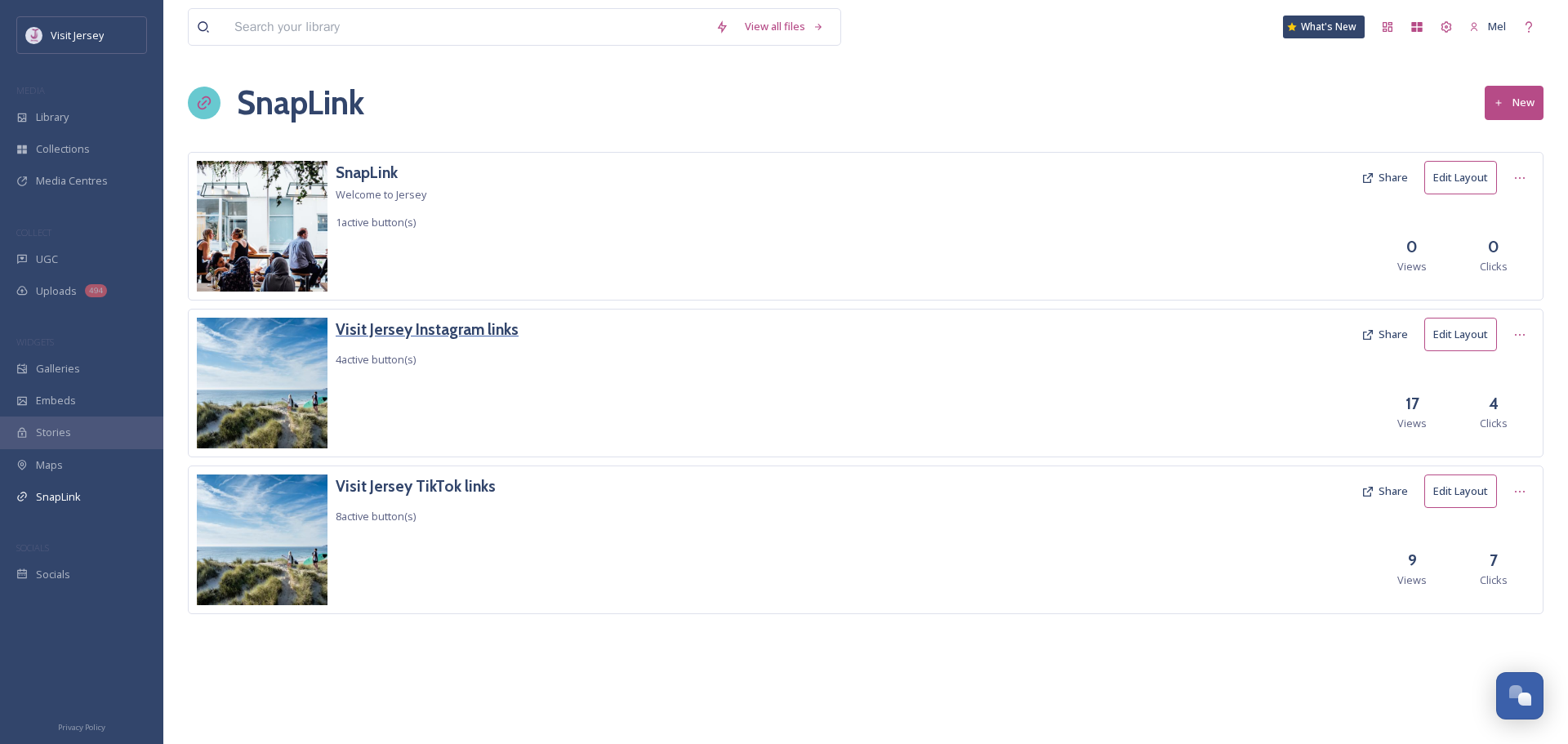 click on "Visit Jersey Instagram links" at bounding box center (427, 329) 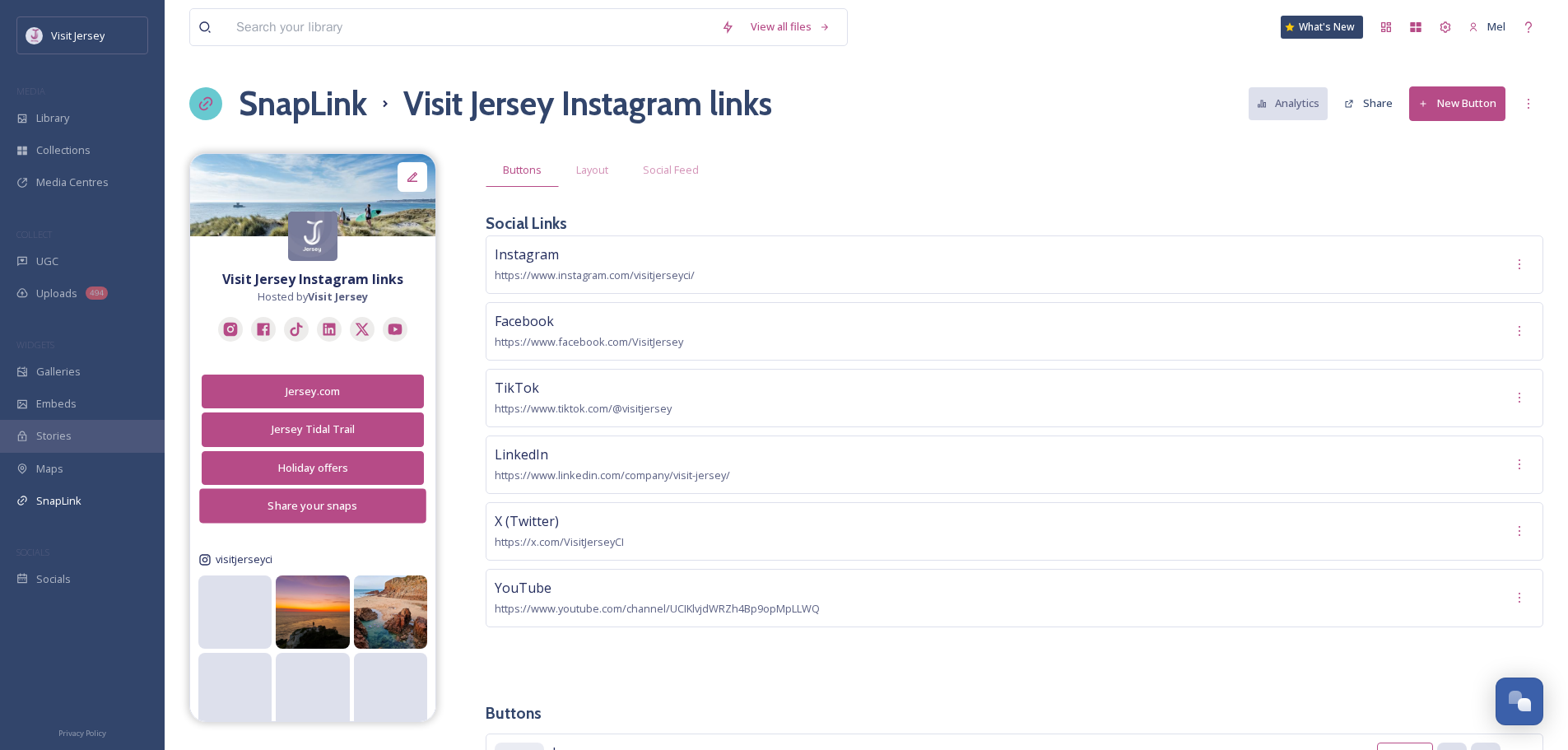click on "Share your snaps" at bounding box center [313, 506] 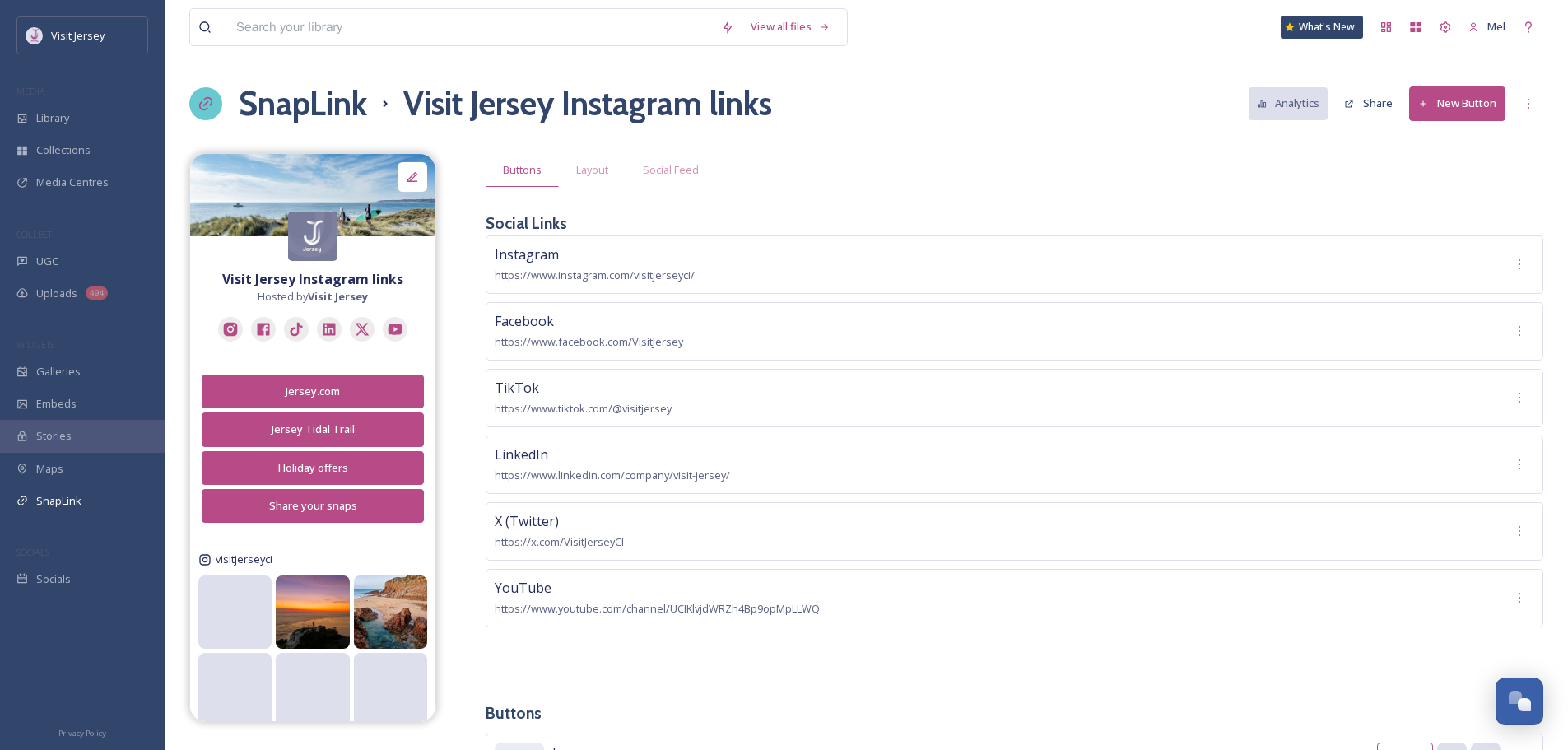 scroll, scrollTop: 379, scrollLeft: 0, axis: vertical 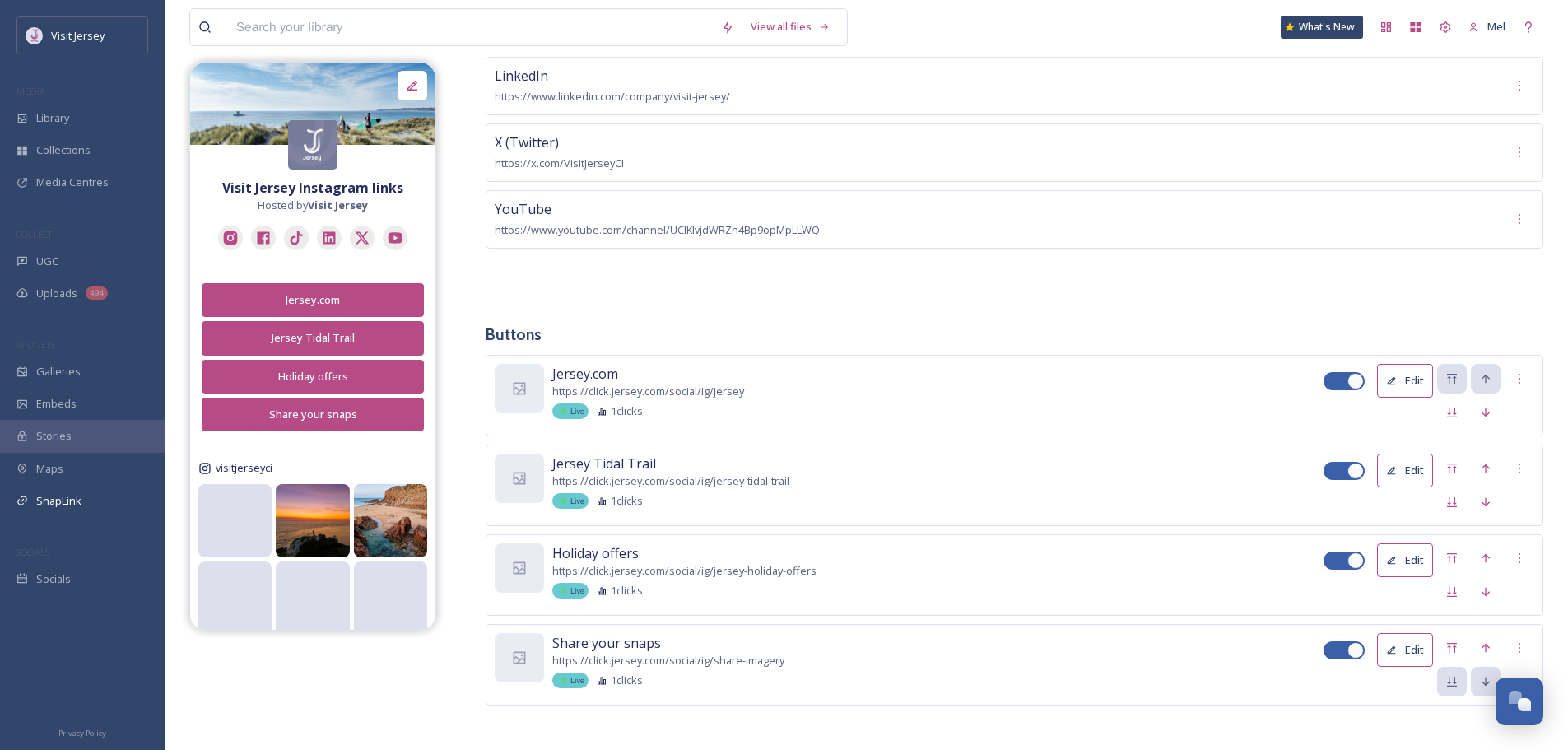 click on "Edit" at bounding box center (1405, 650) 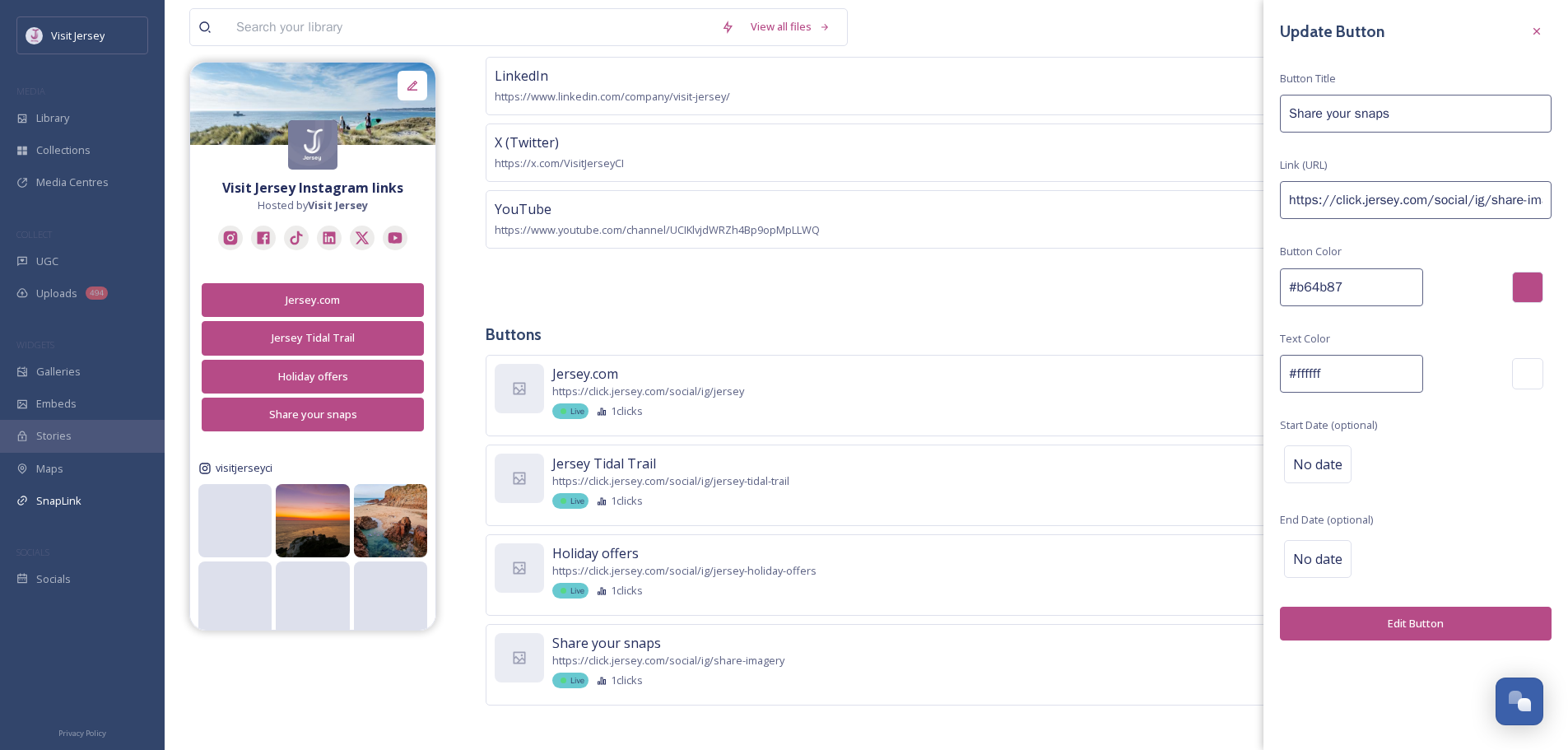 click on "Share your snaps" at bounding box center (1416, 114) 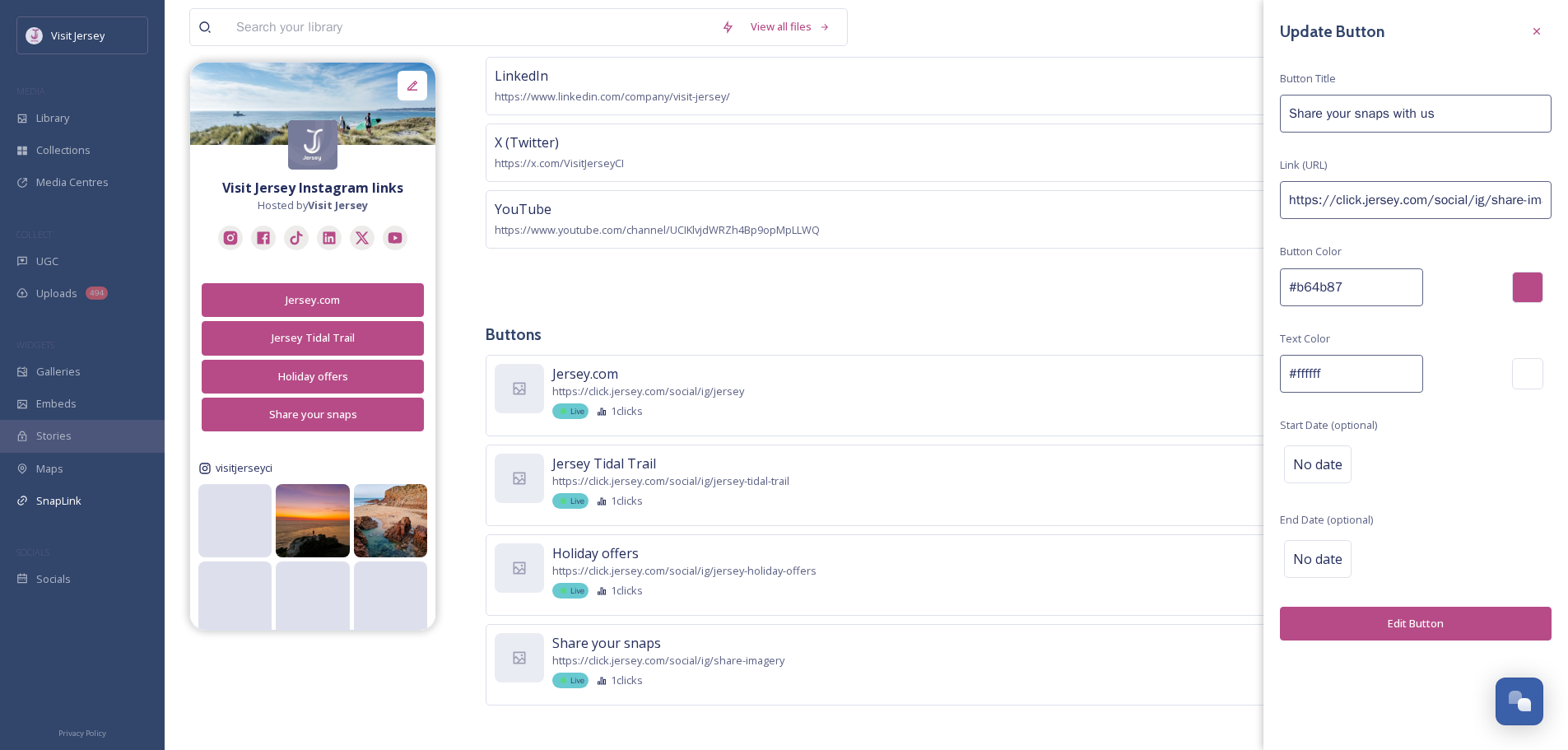 type on "Share your snaps with us" 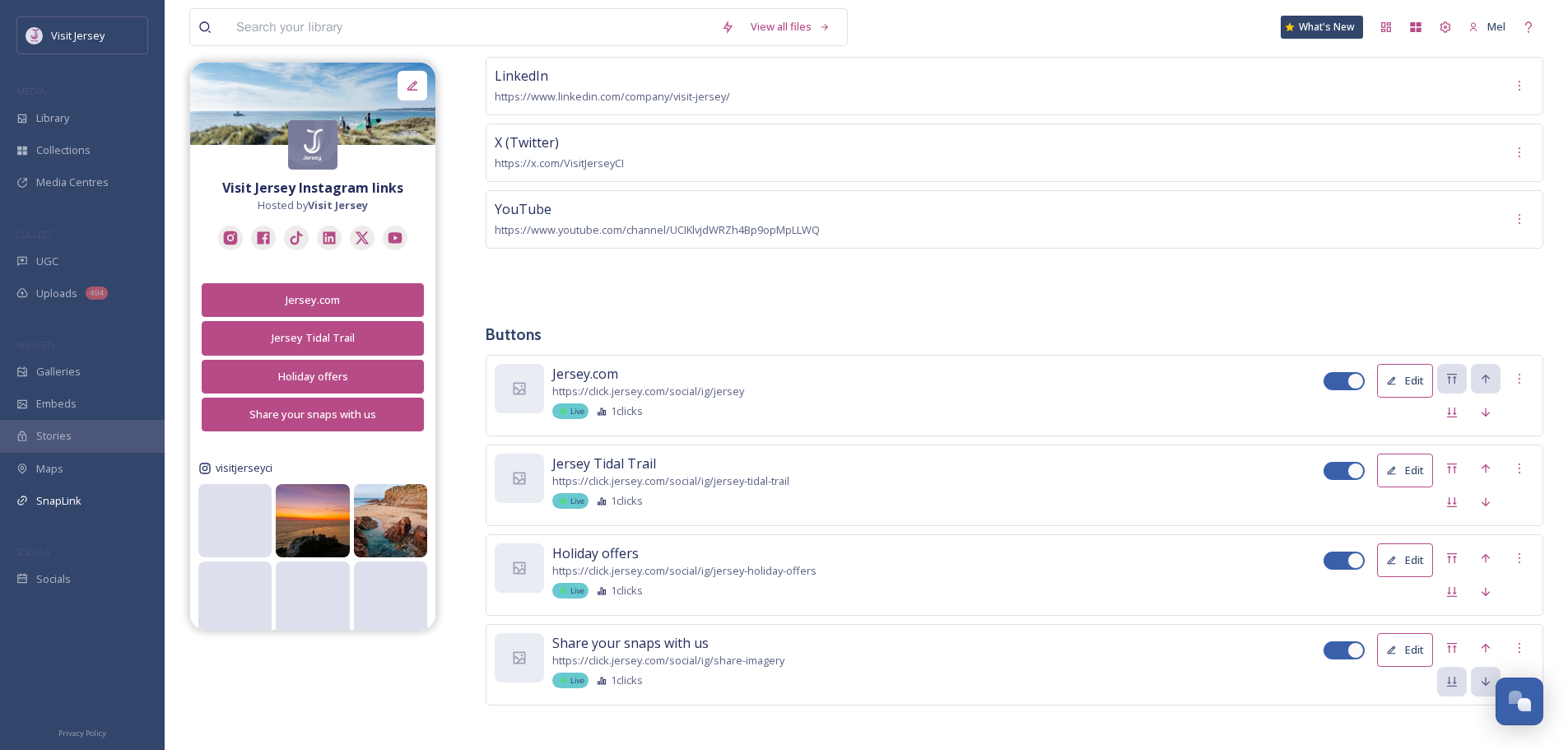 click on "Edit" at bounding box center (1405, 560) 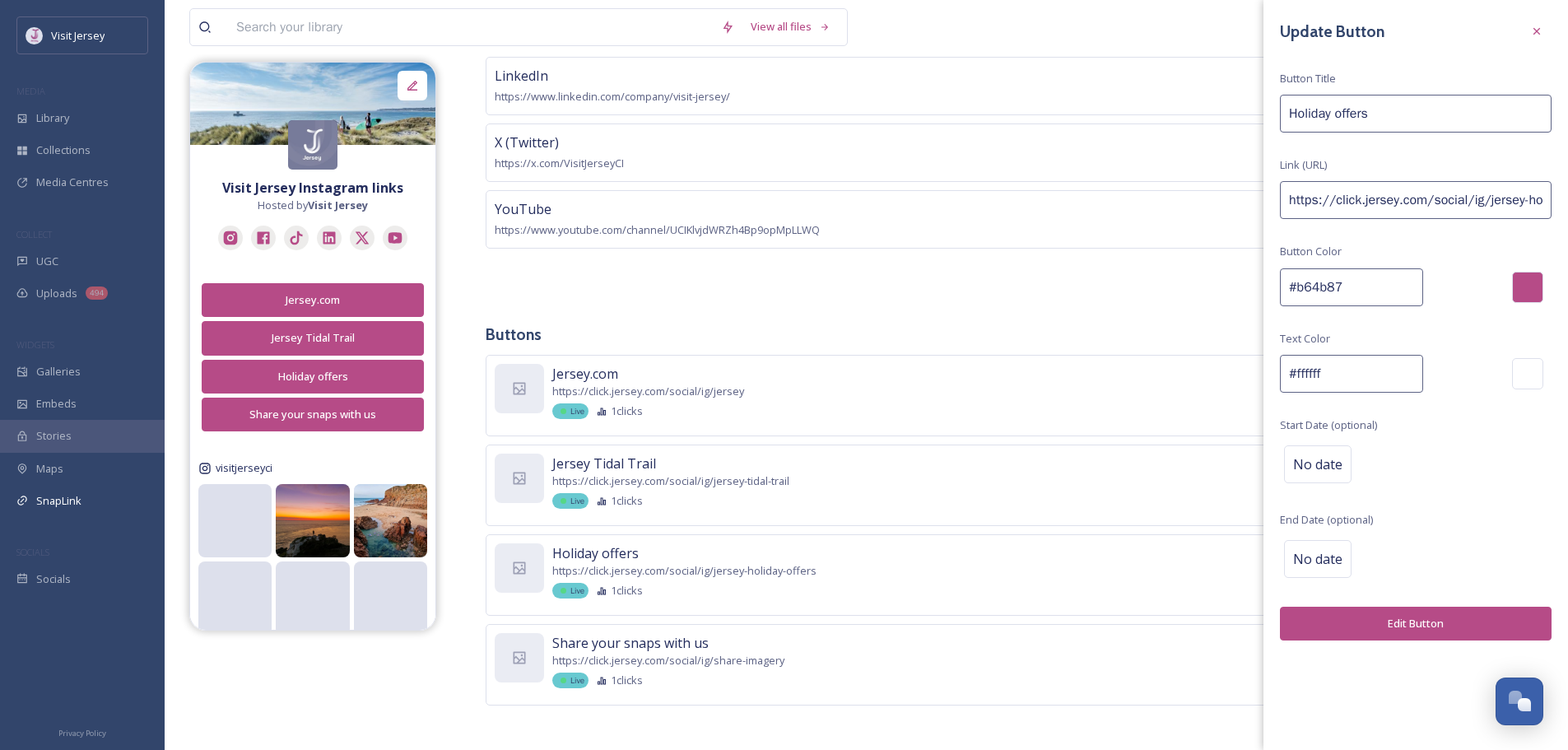 click on "Holiday offers" at bounding box center [1416, 114] 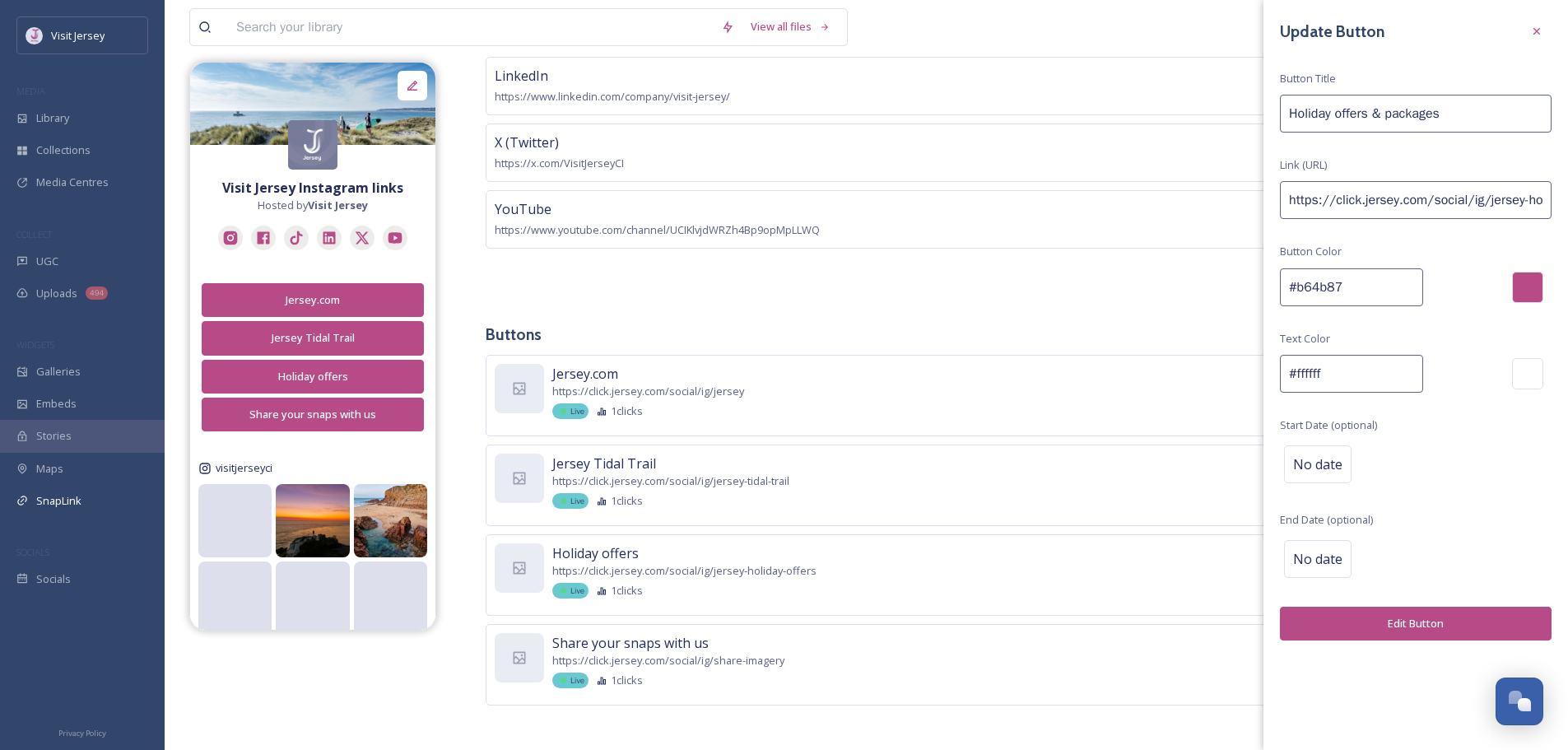 type on "Holiday offers & packages" 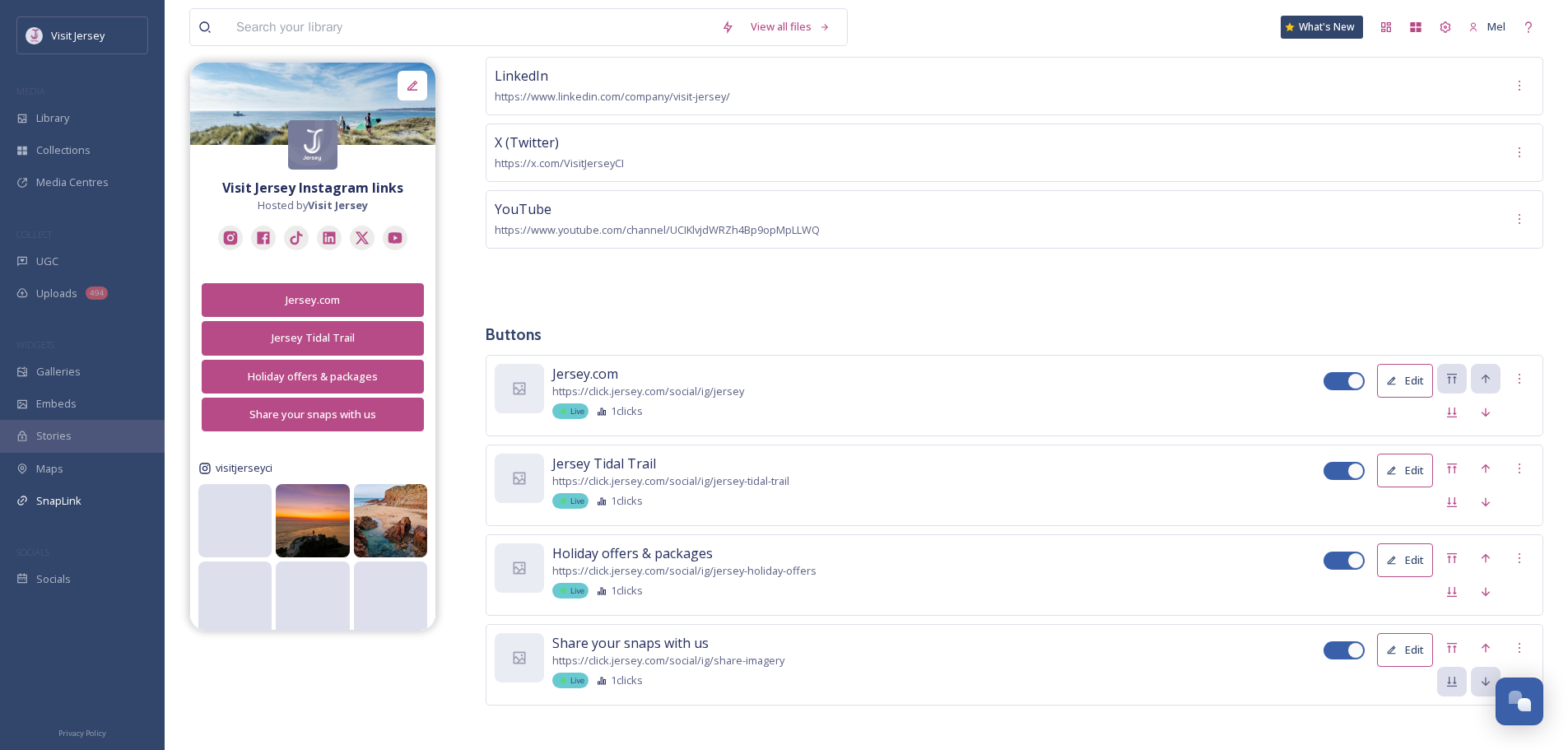 click on "Edit" at bounding box center (1405, 470) 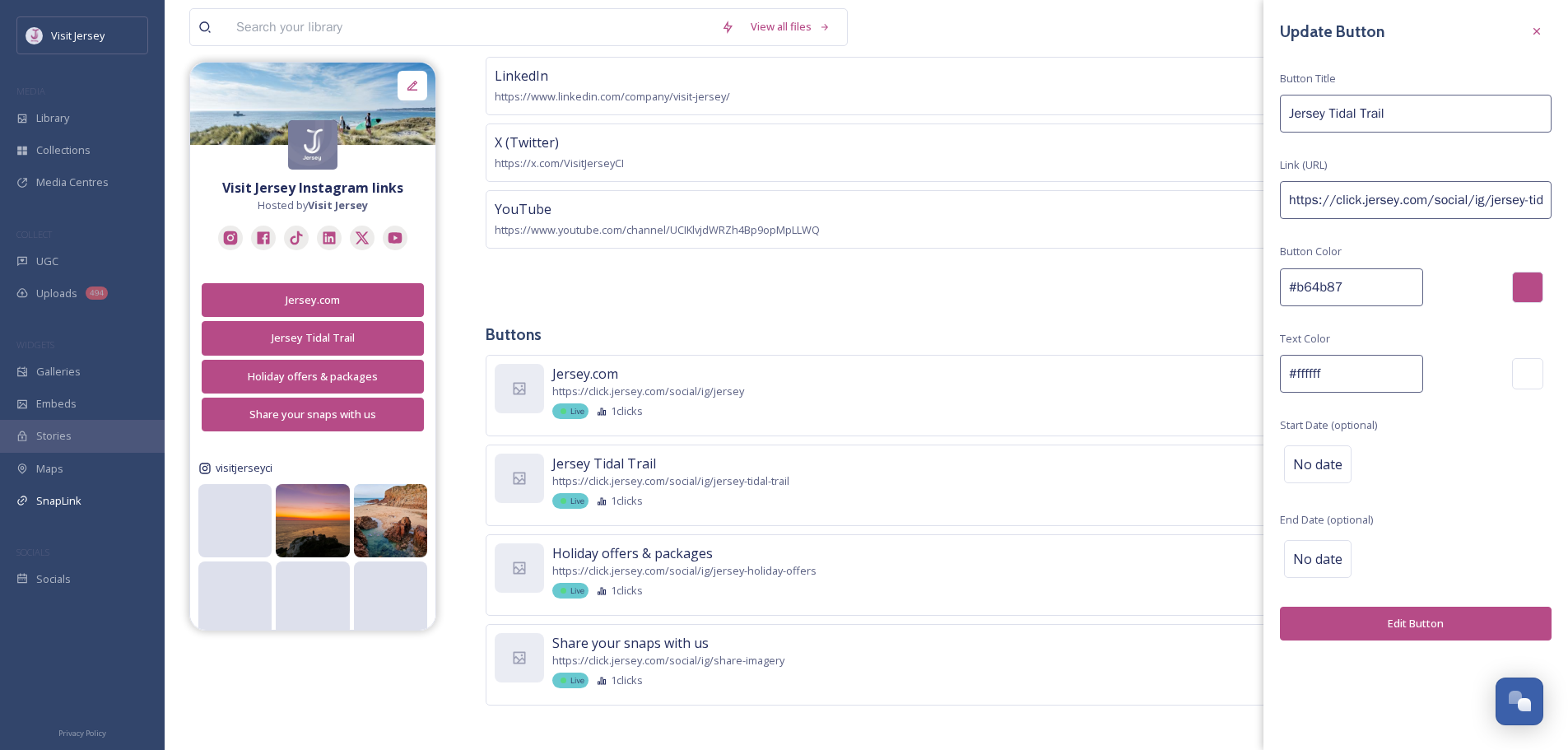 click on "Jersey Tidal Trail" at bounding box center [1416, 114] 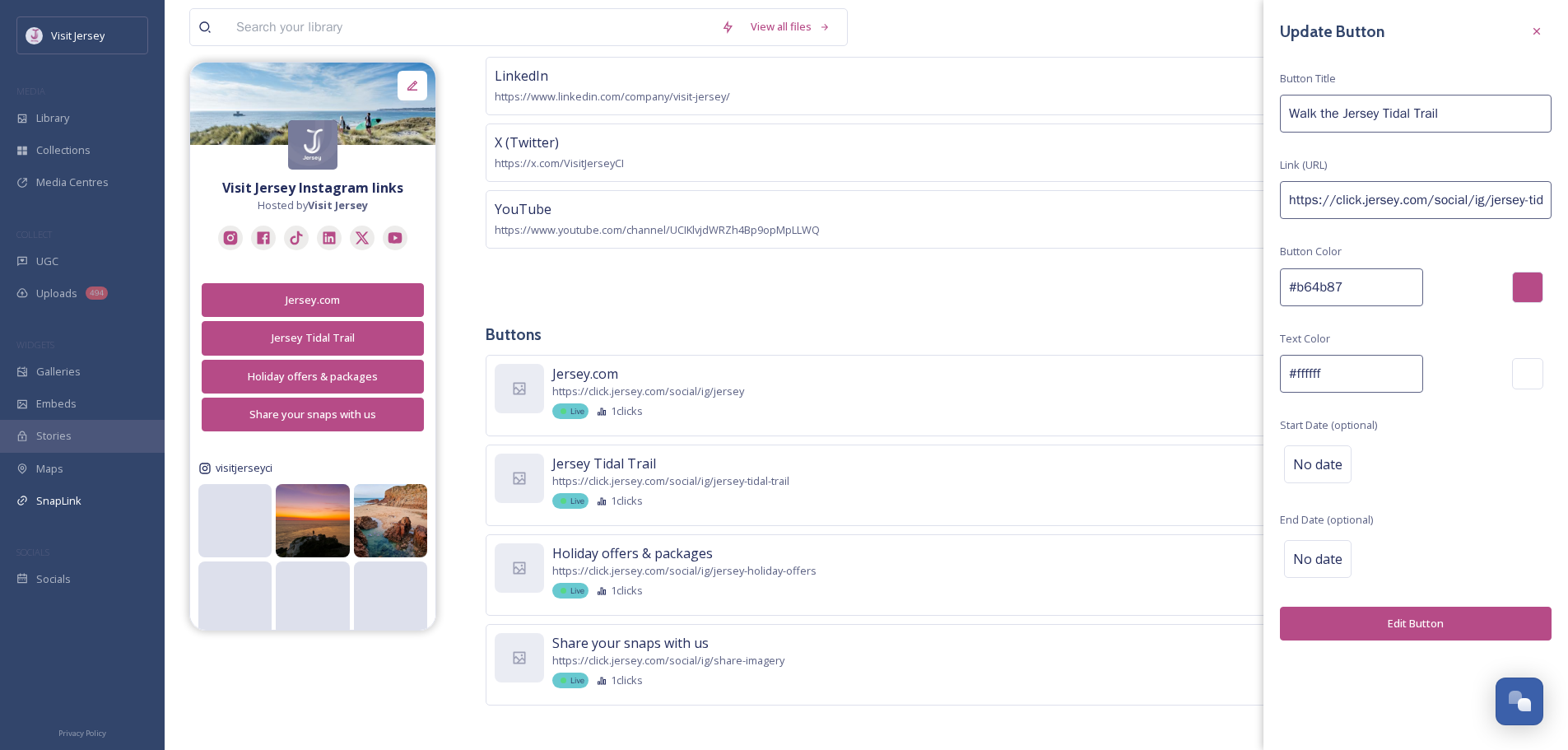 type on "Walk the Jersey Tidal Trail" 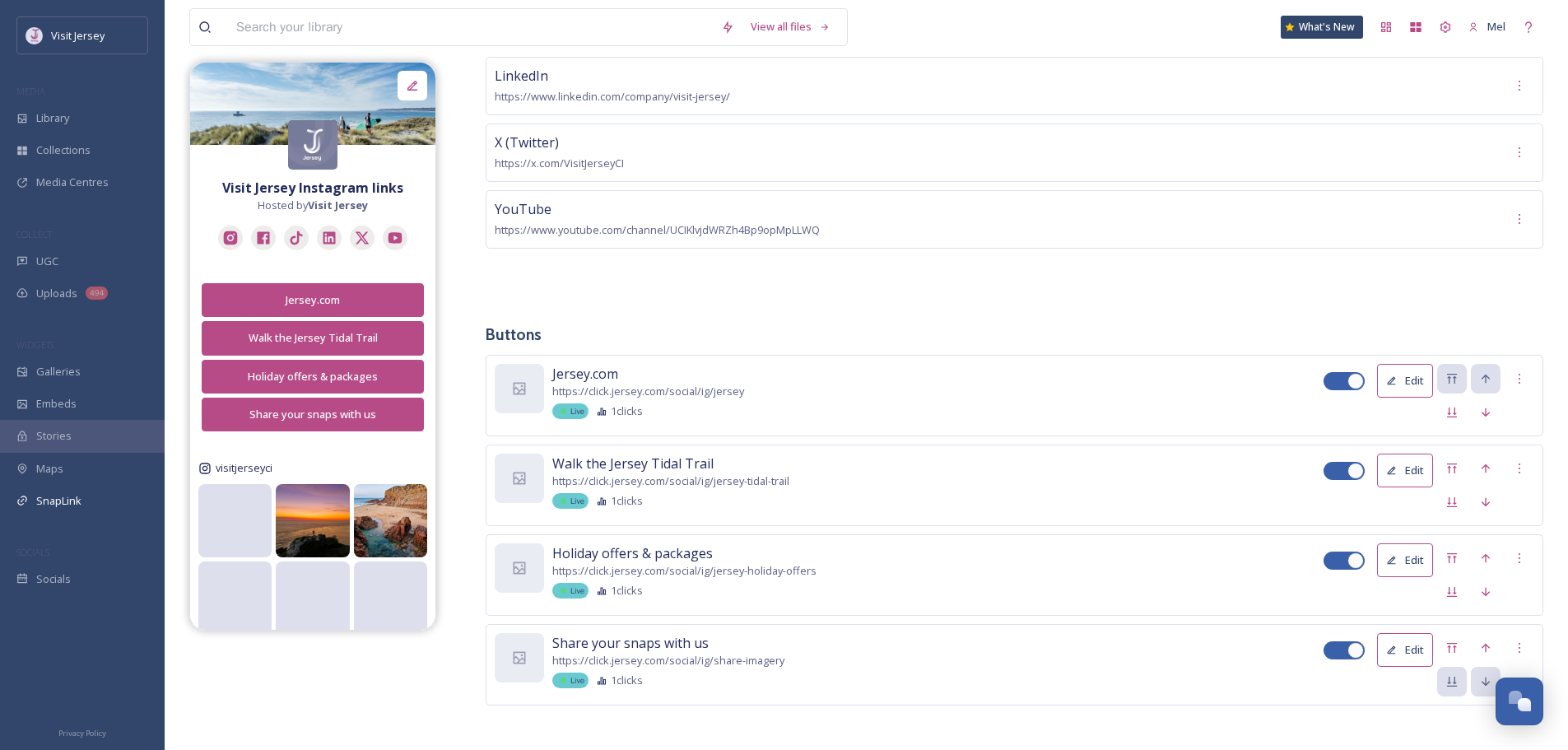 click on "Edit" at bounding box center [1405, 380] 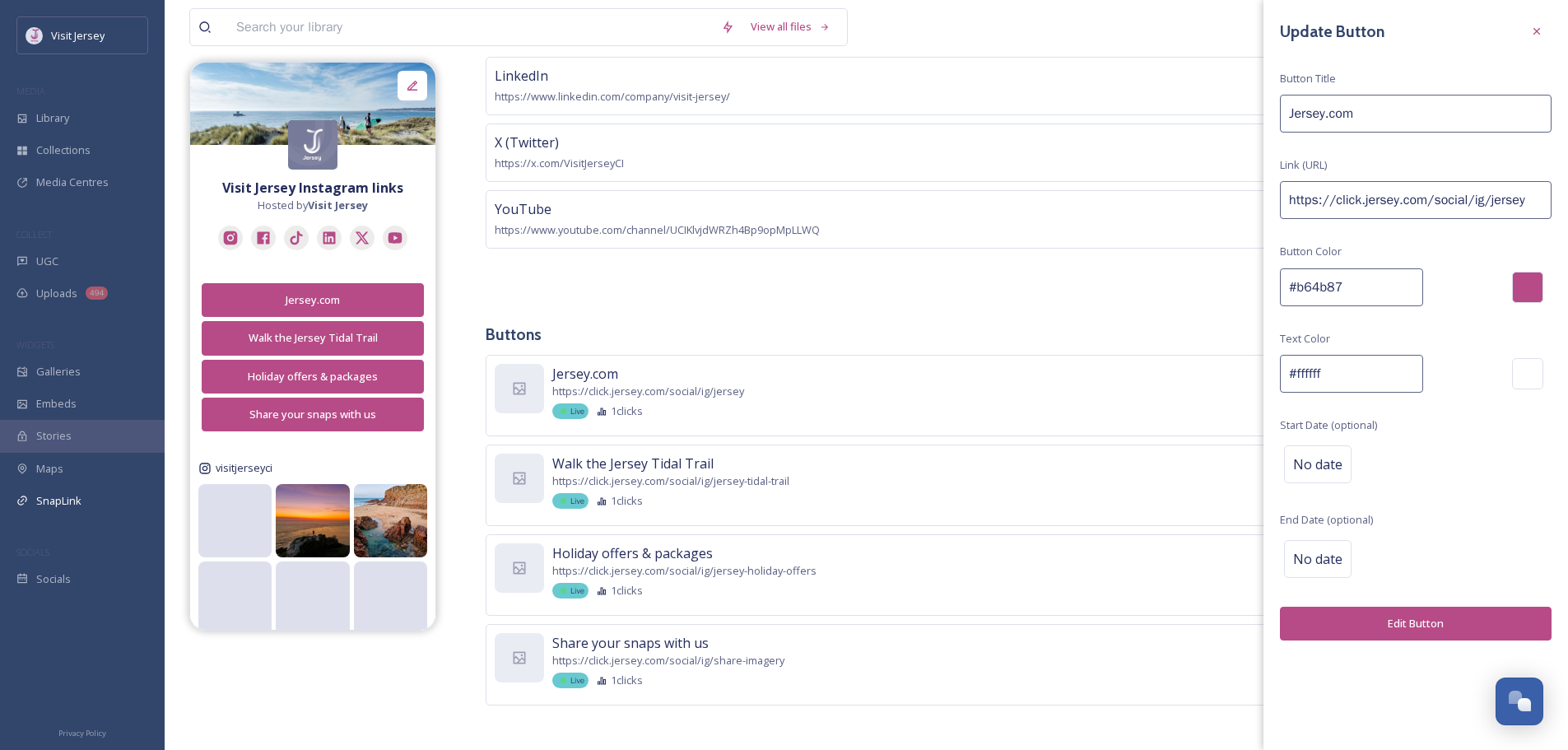 drag, startPoint x: 1366, startPoint y: 118, endPoint x: 1007, endPoint y: 176, distance: 363.65506 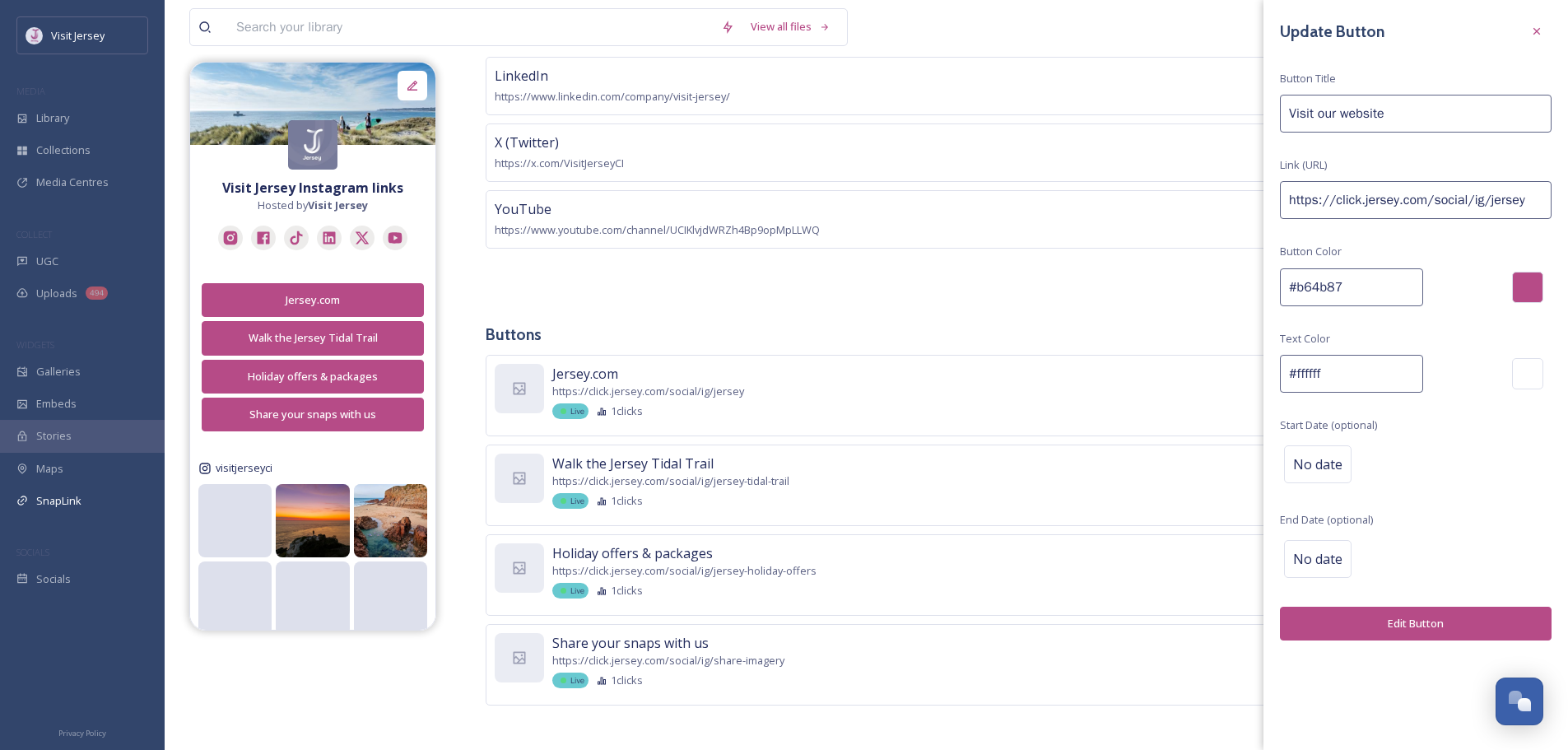 type on "Visit our website" 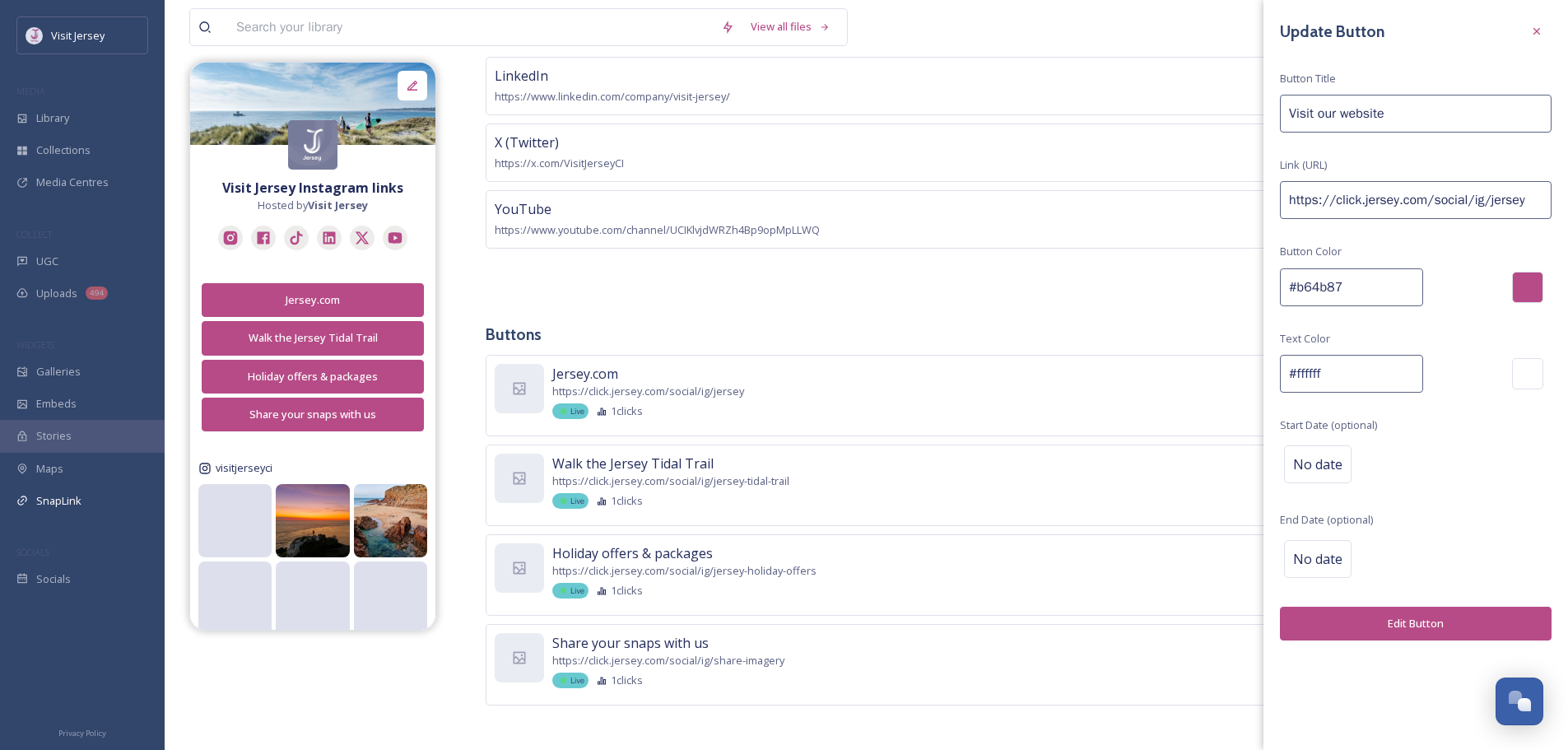 click on "Edit Button" at bounding box center (1416, 623) 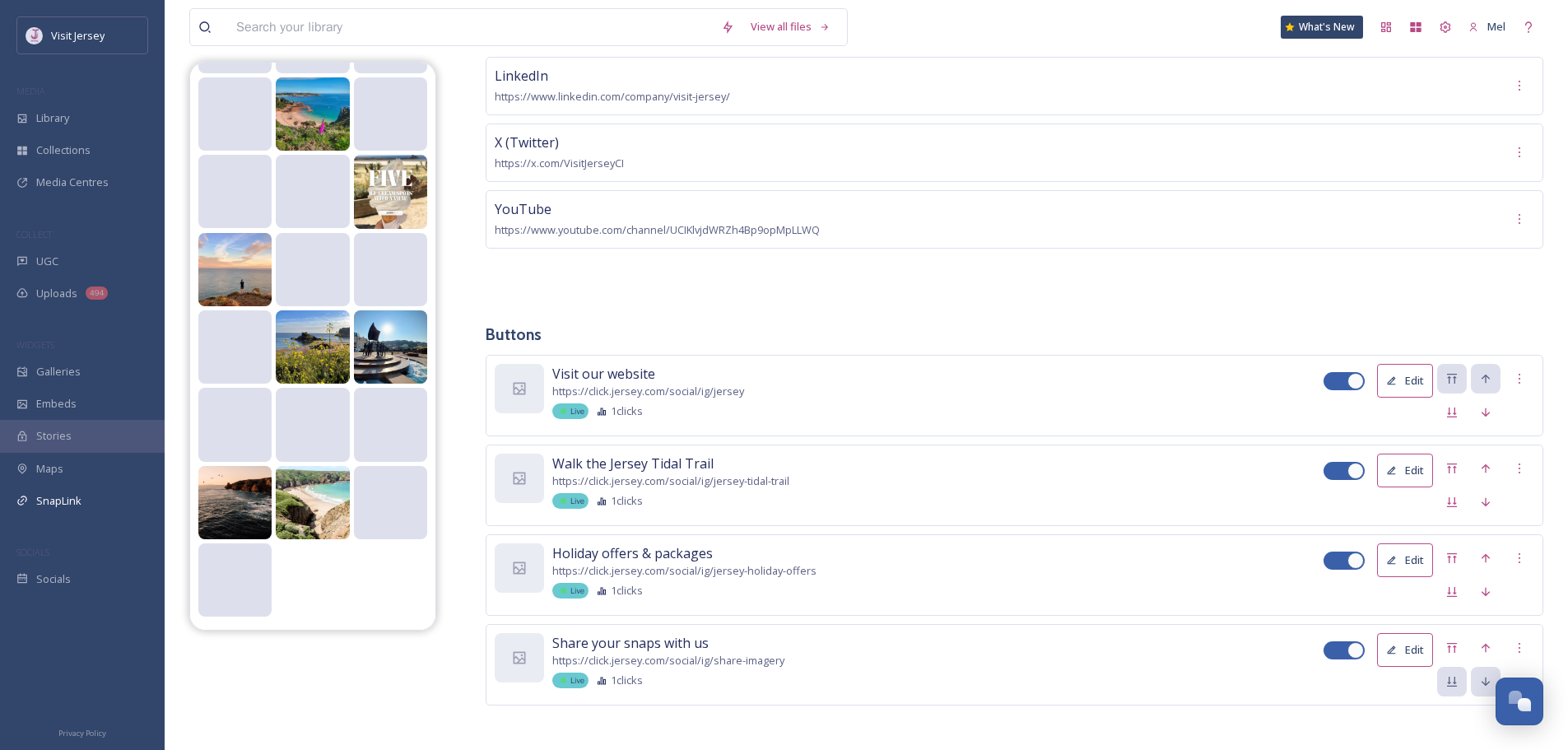 scroll, scrollTop: 599, scrollLeft: 0, axis: vertical 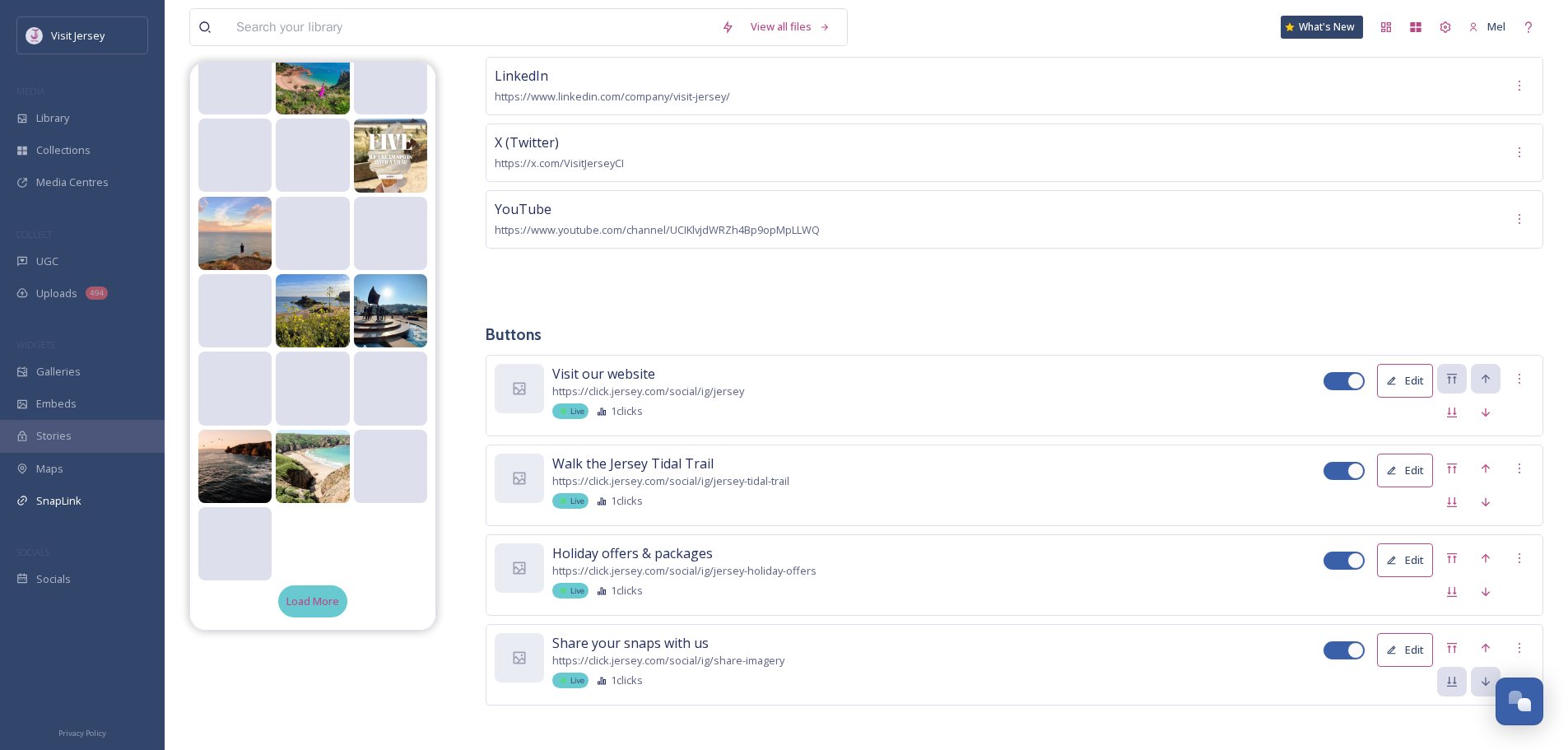 click on "Load More" at bounding box center [313, 601] 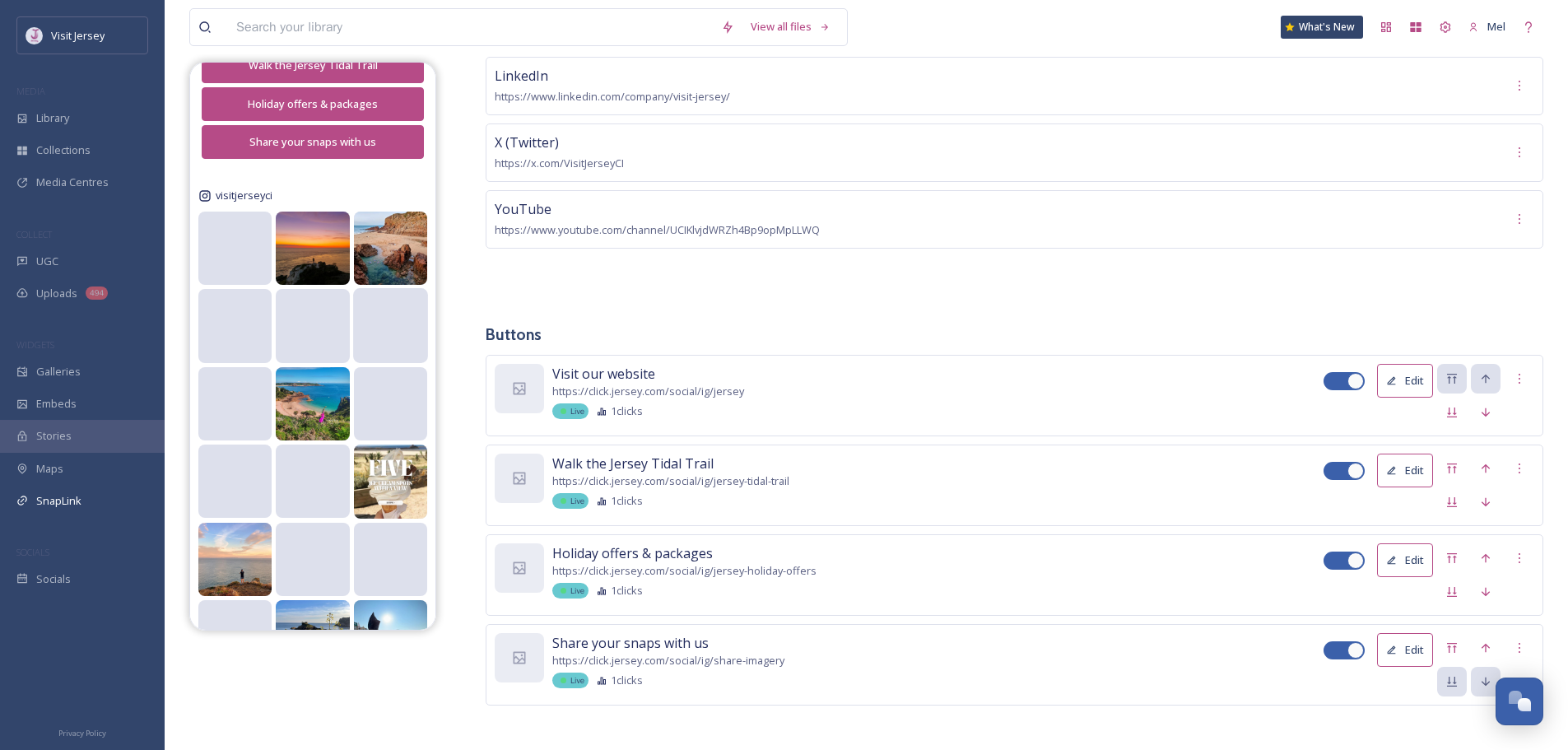 scroll, scrollTop: 0, scrollLeft: 0, axis: both 